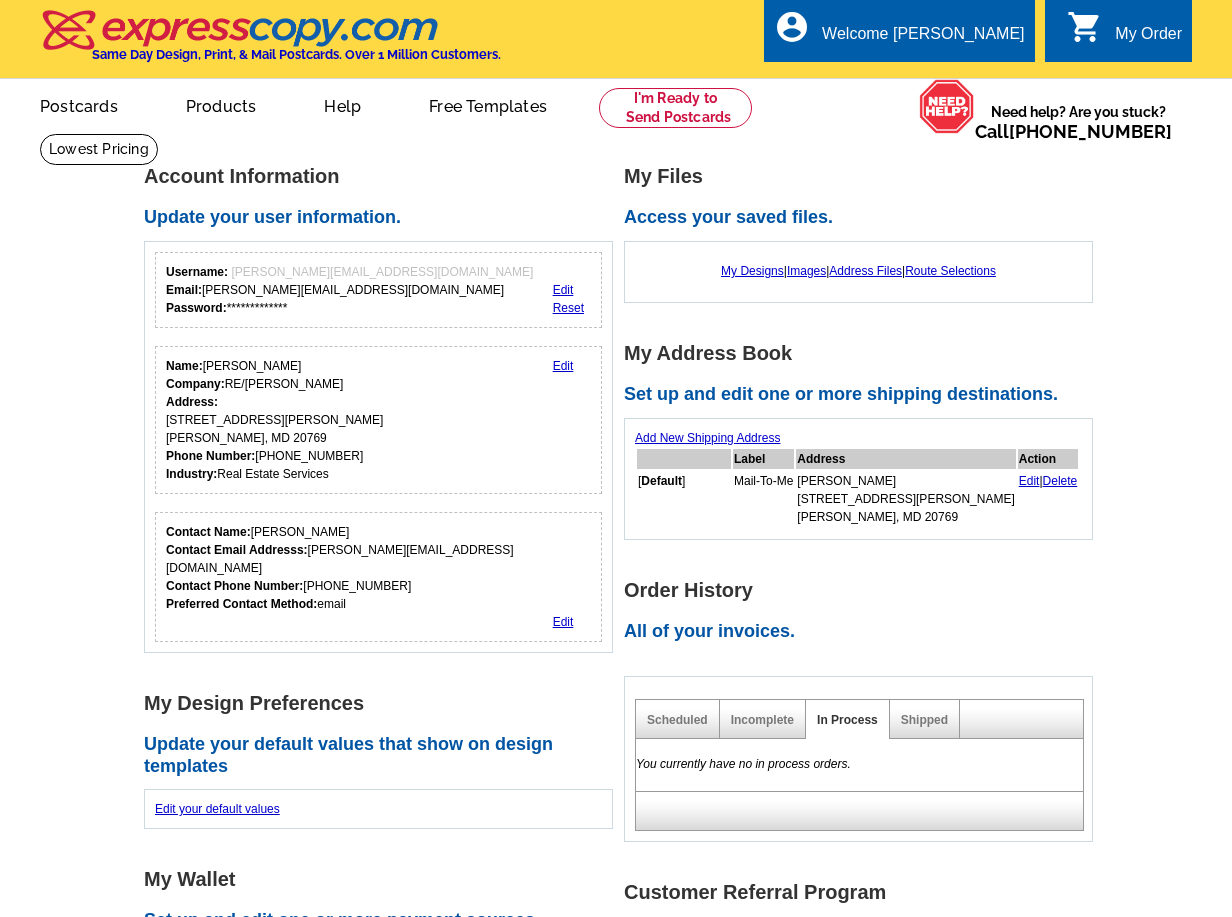 scroll, scrollTop: 0, scrollLeft: 0, axis: both 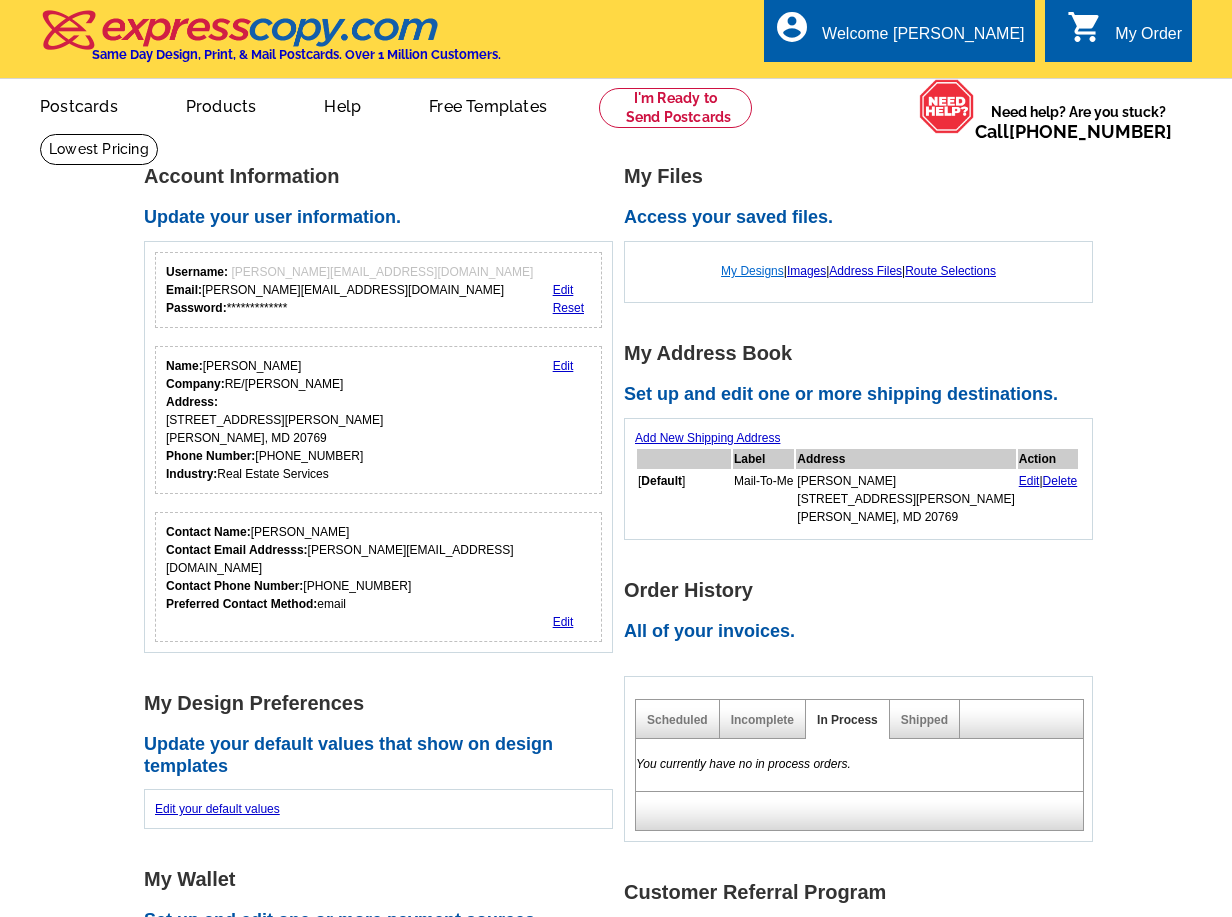 click on "My Designs" at bounding box center (752, 271) 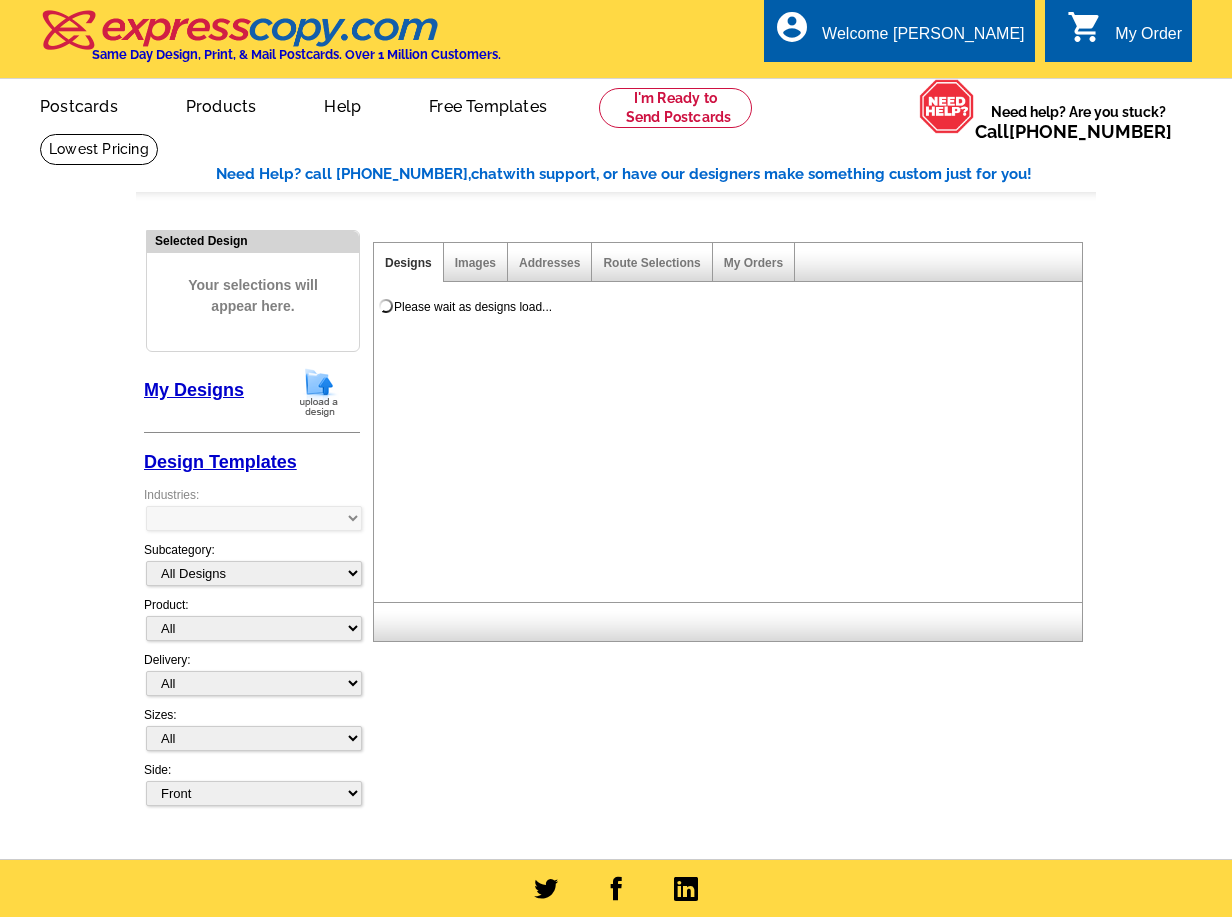 scroll, scrollTop: 0, scrollLeft: 0, axis: both 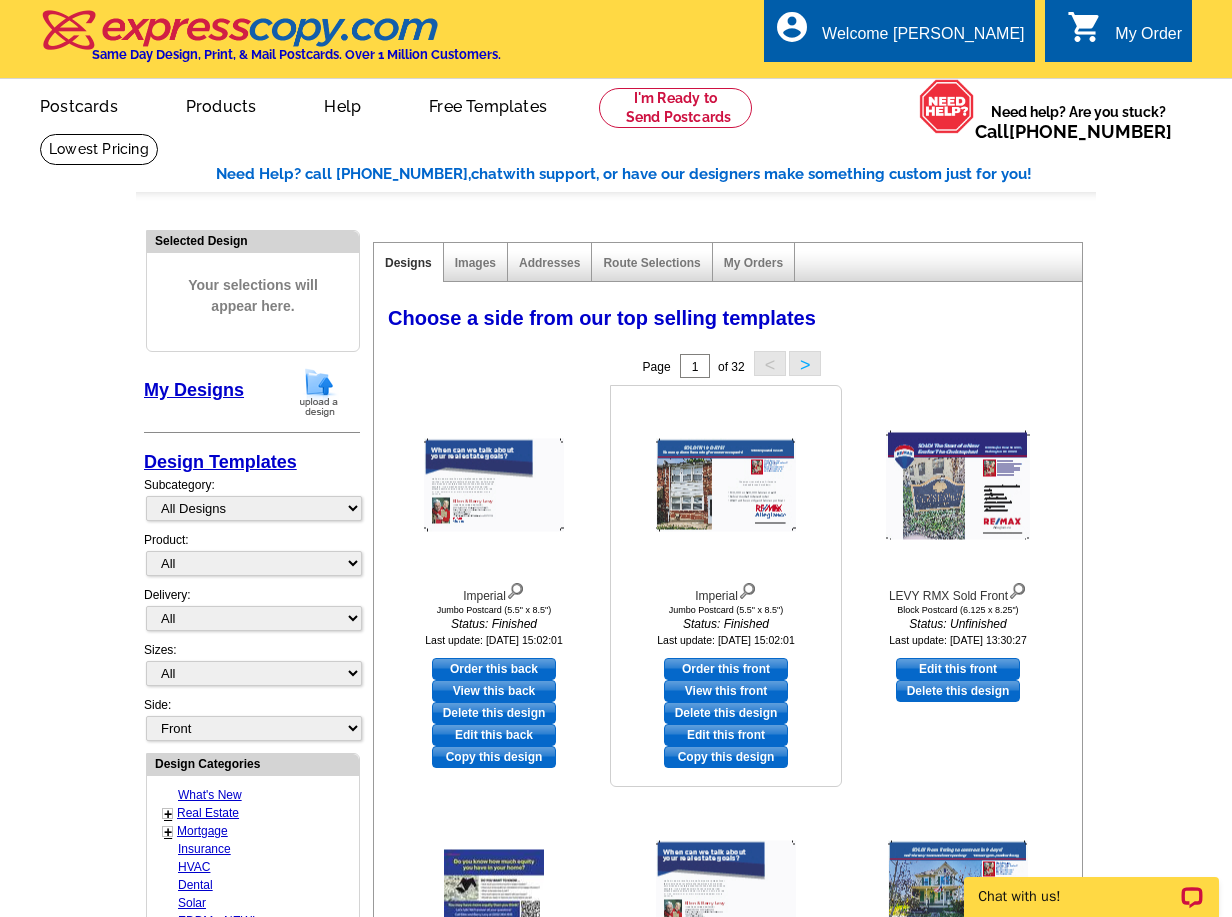 click on "View this front" at bounding box center [726, 691] 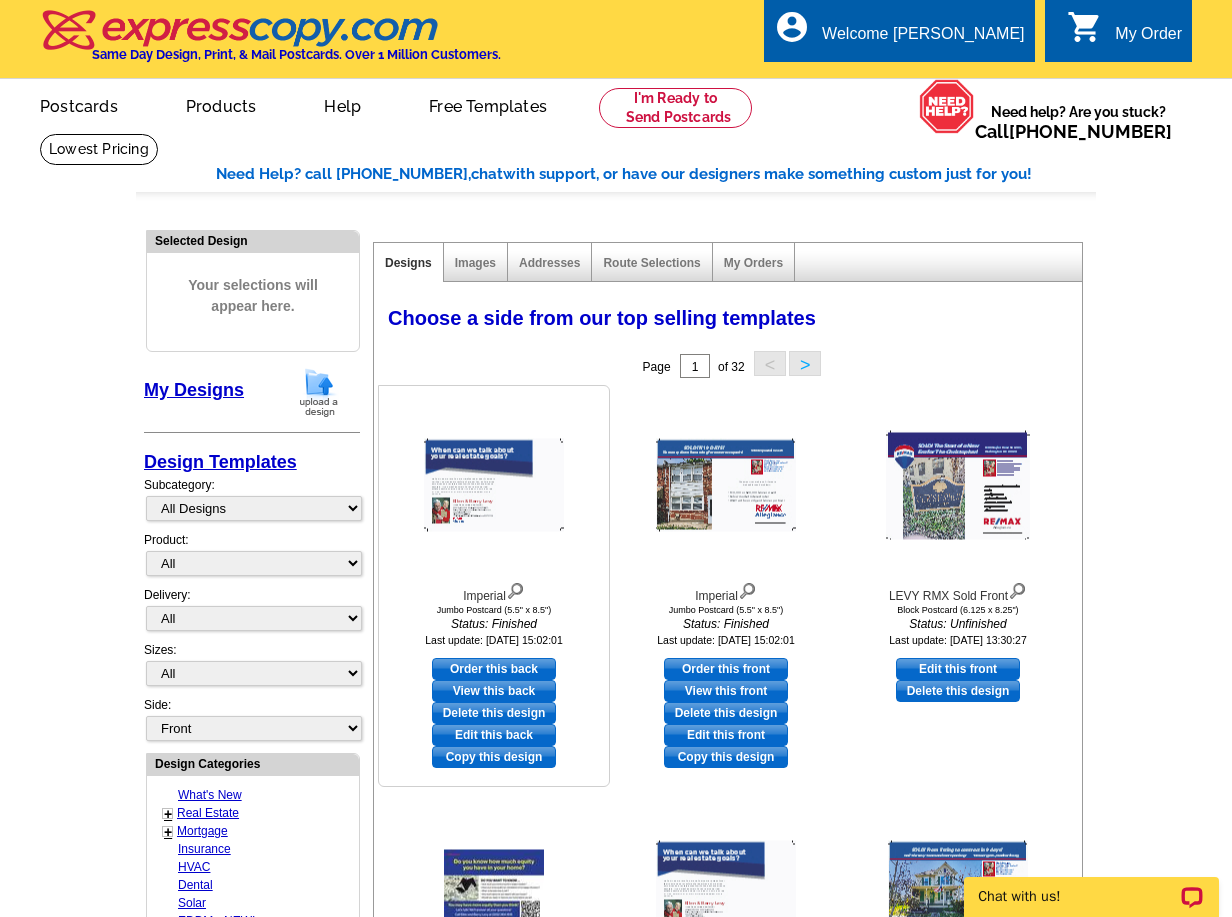 click on "Edit this back" at bounding box center (494, 735) 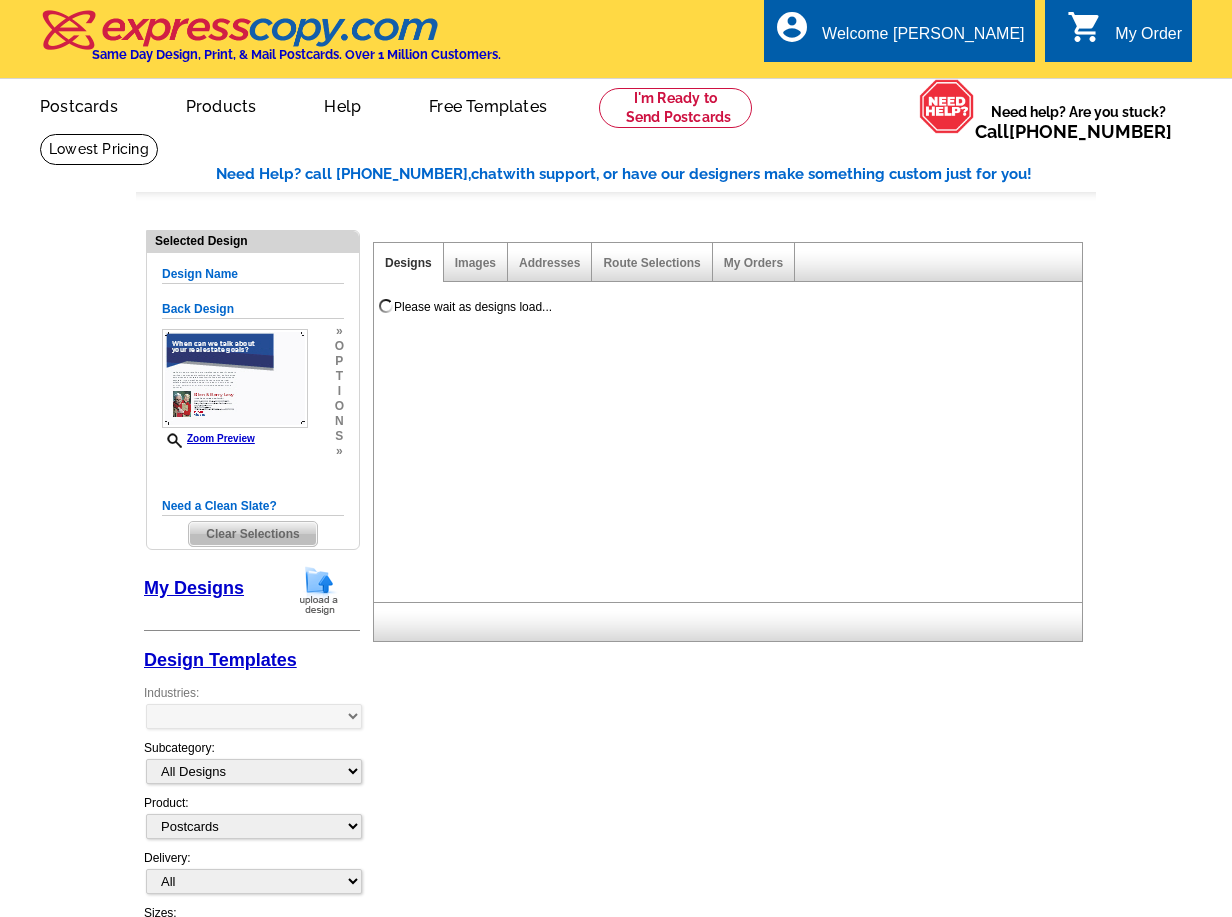 select on "1" 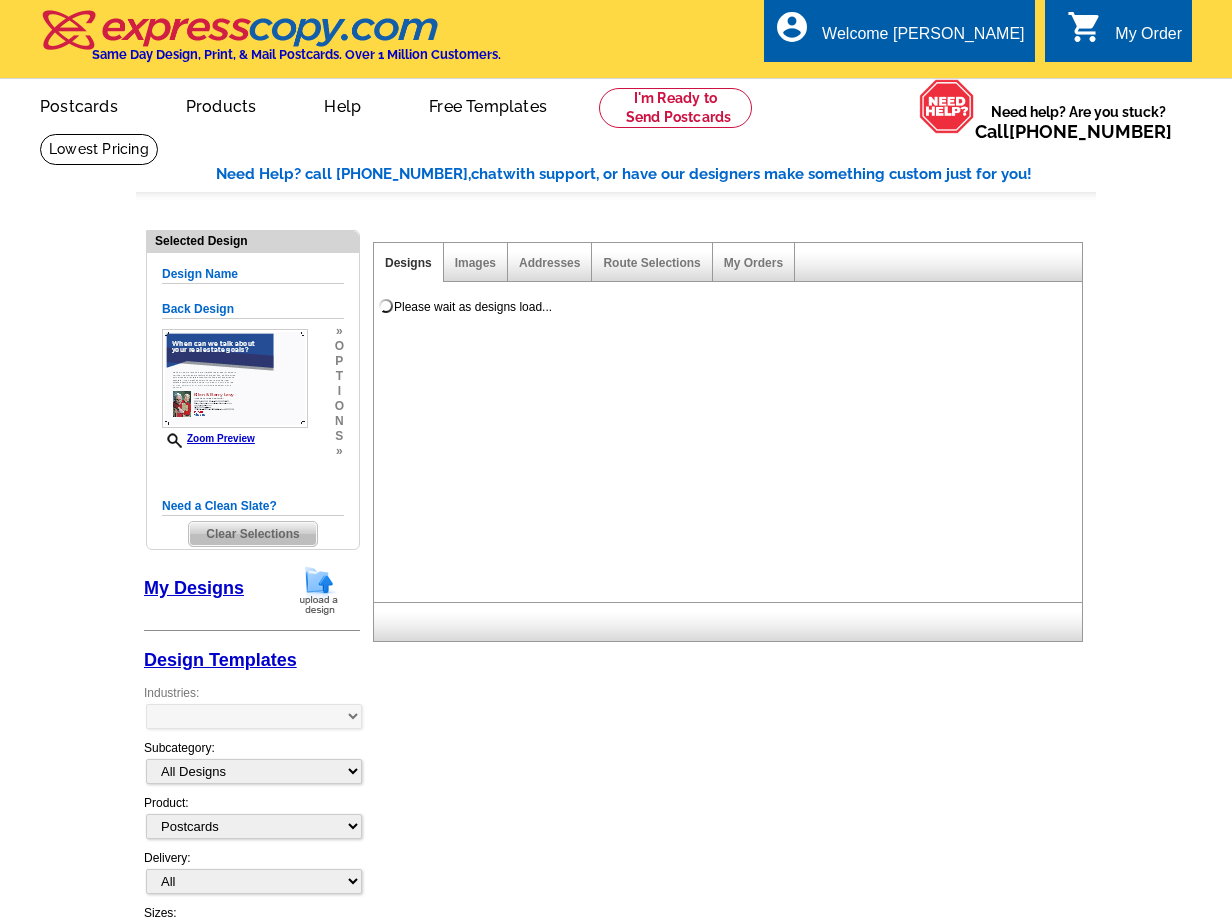 select on "2" 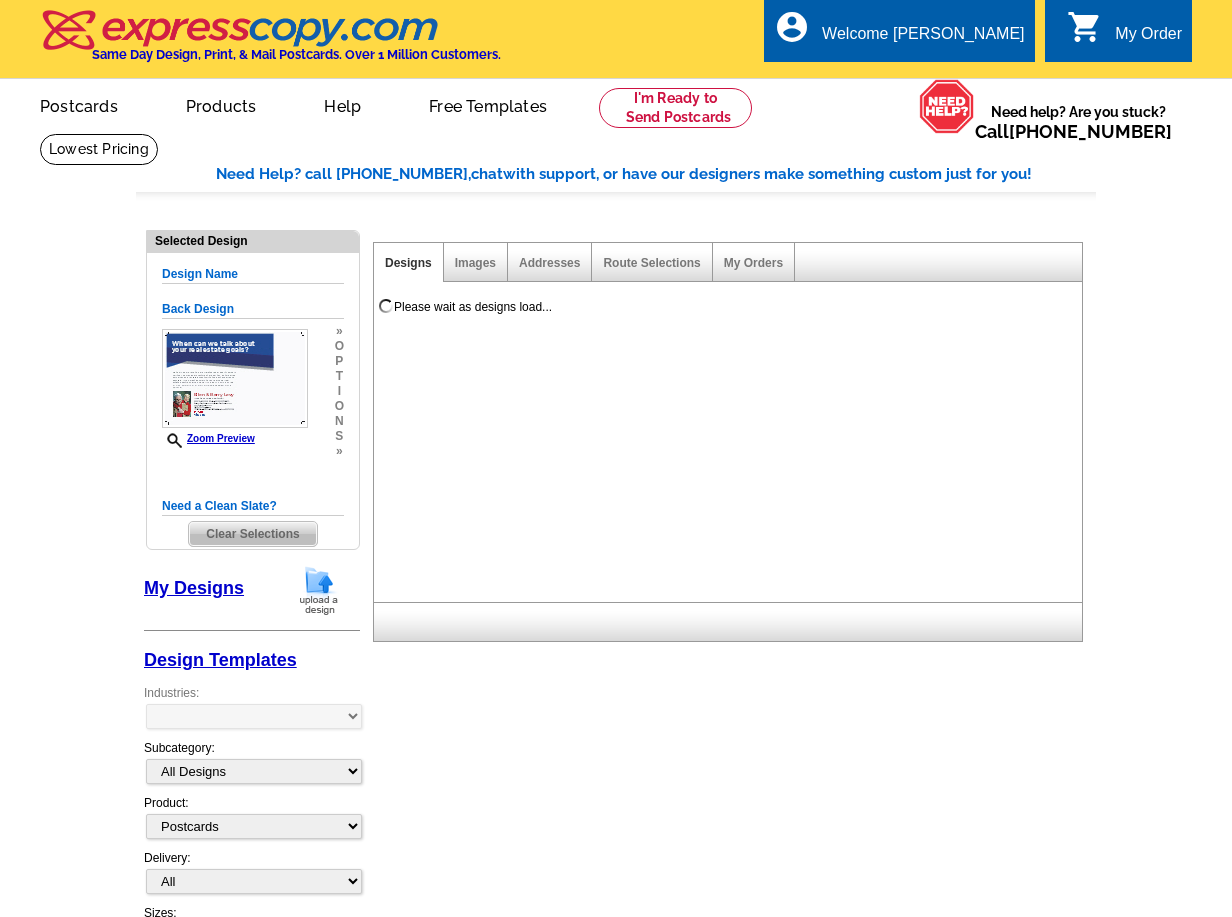 scroll, scrollTop: 0, scrollLeft: 0, axis: both 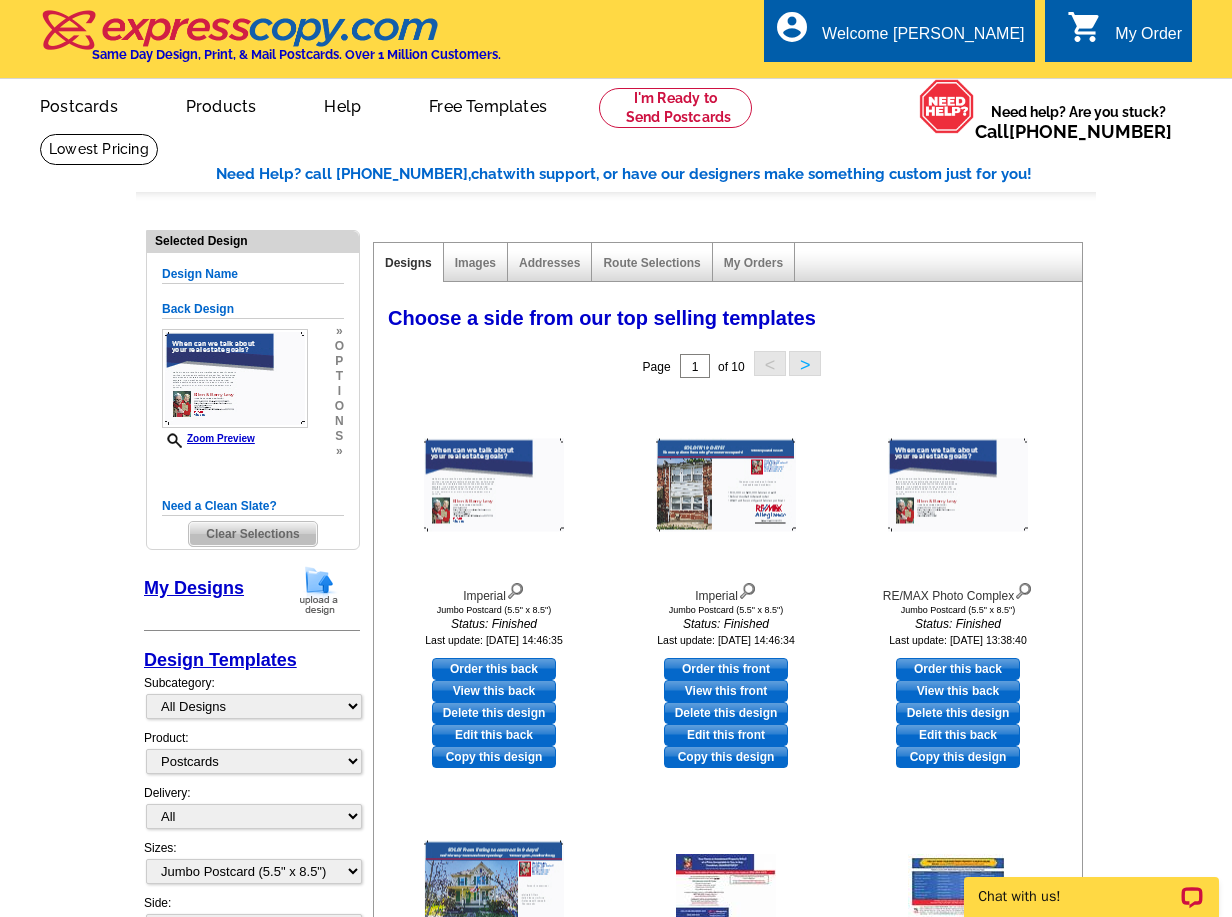 click on "Clear Selections" at bounding box center (252, 534) 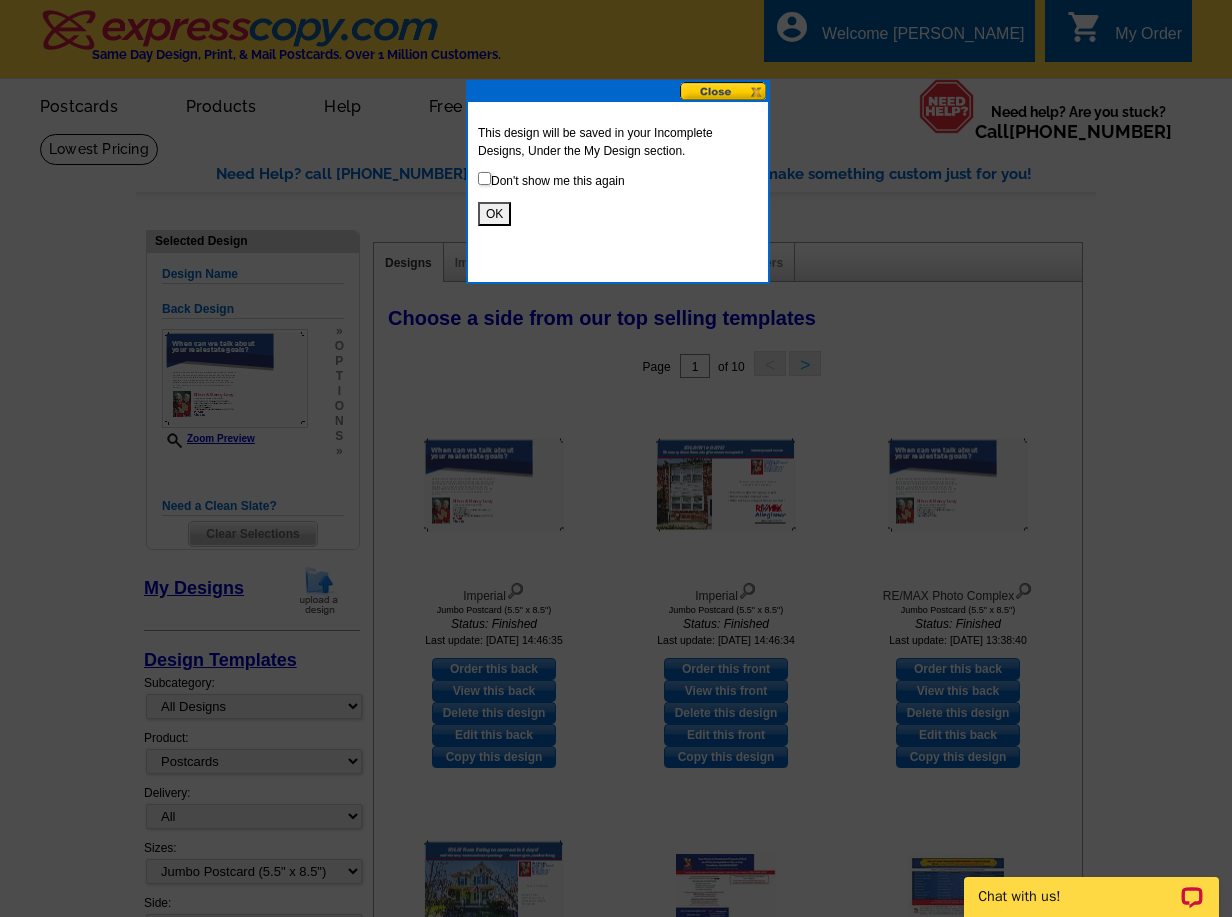 click on "OK" at bounding box center (494, 214) 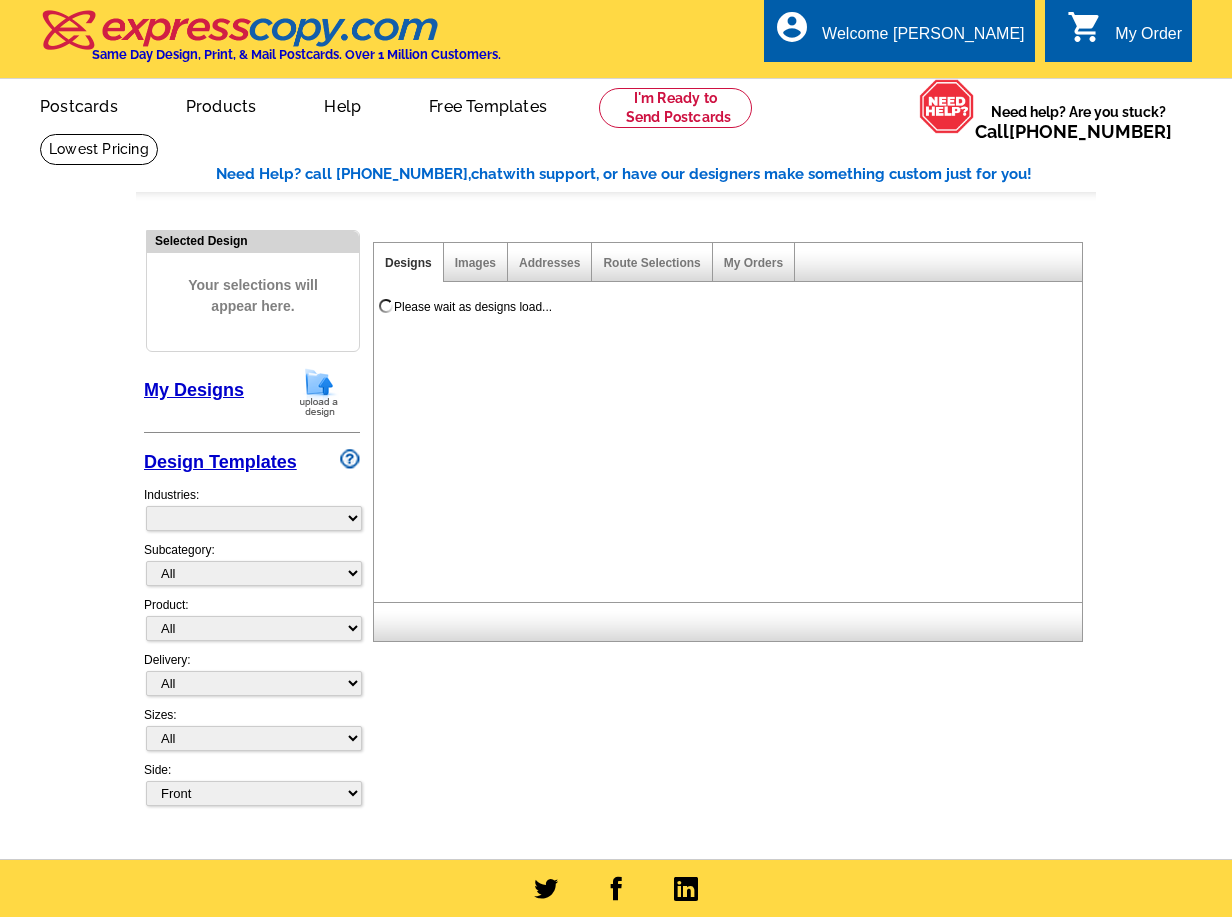 scroll, scrollTop: 0, scrollLeft: 0, axis: both 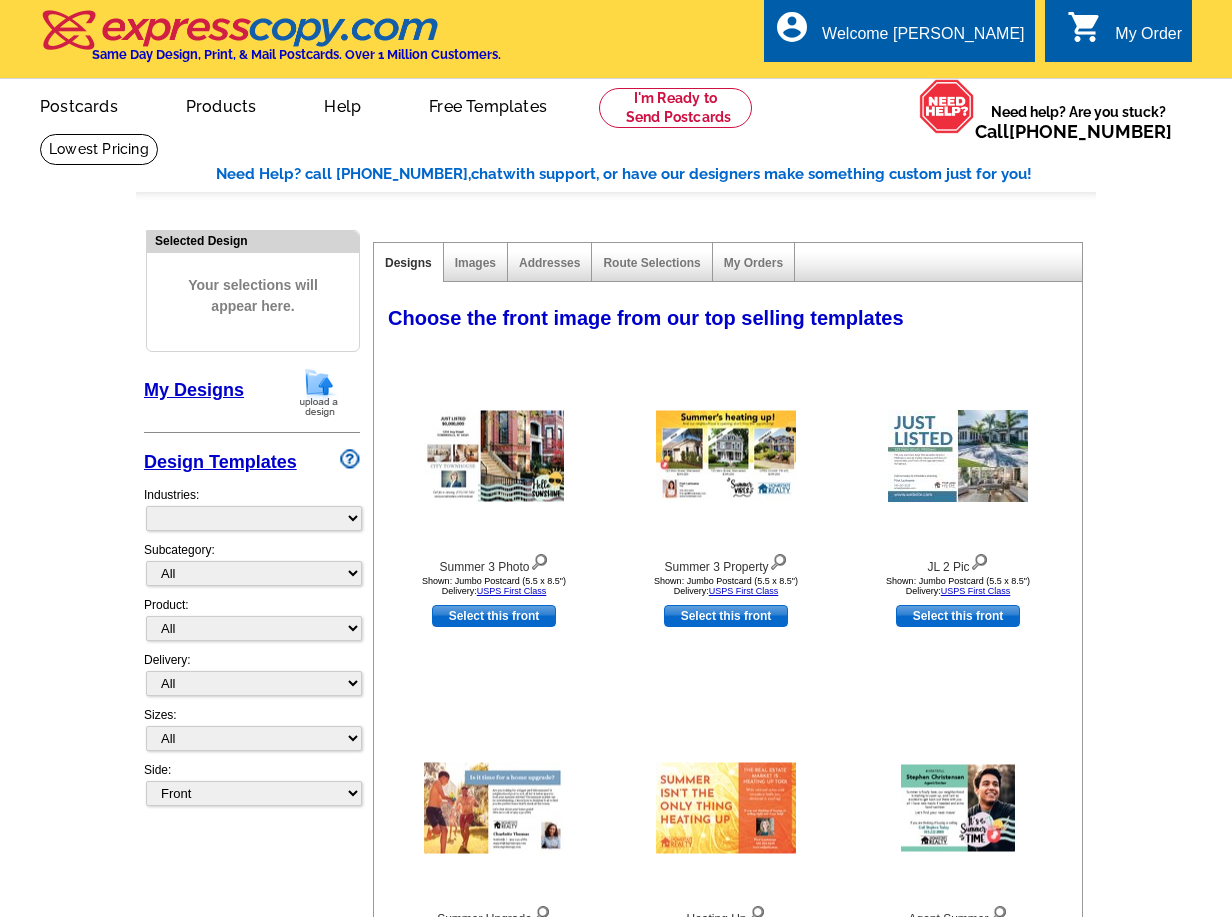 select on "785" 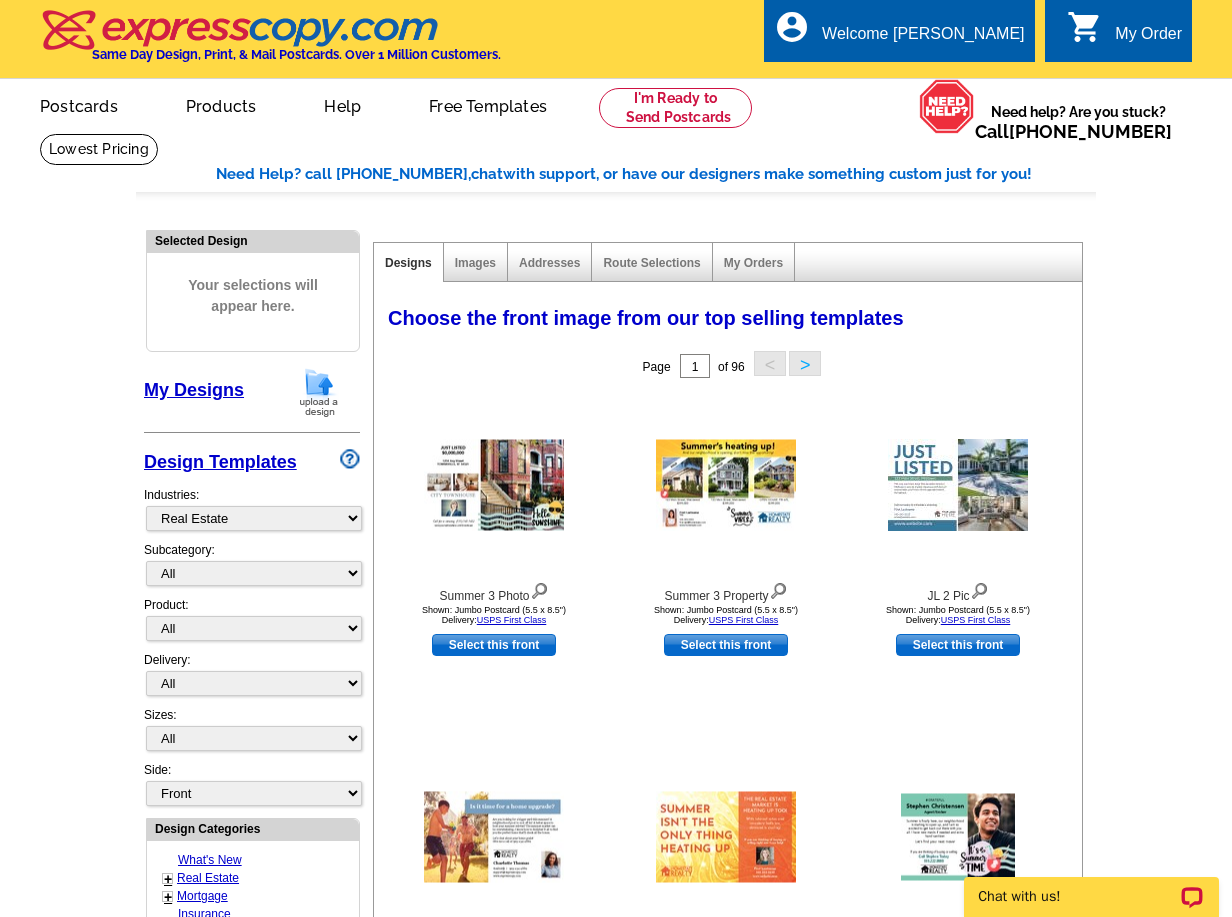 scroll, scrollTop: 0, scrollLeft: 0, axis: both 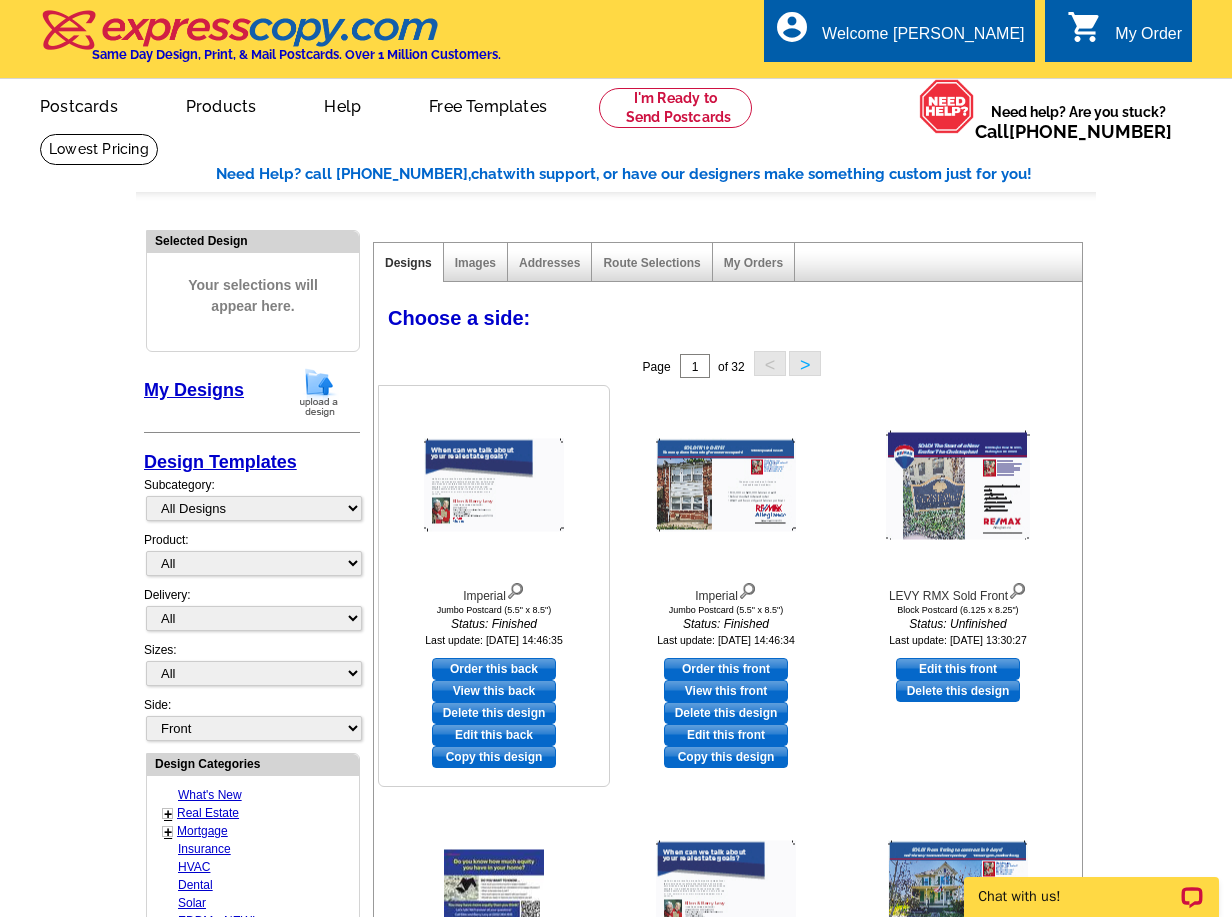 click on "Edit this back" at bounding box center (494, 735) 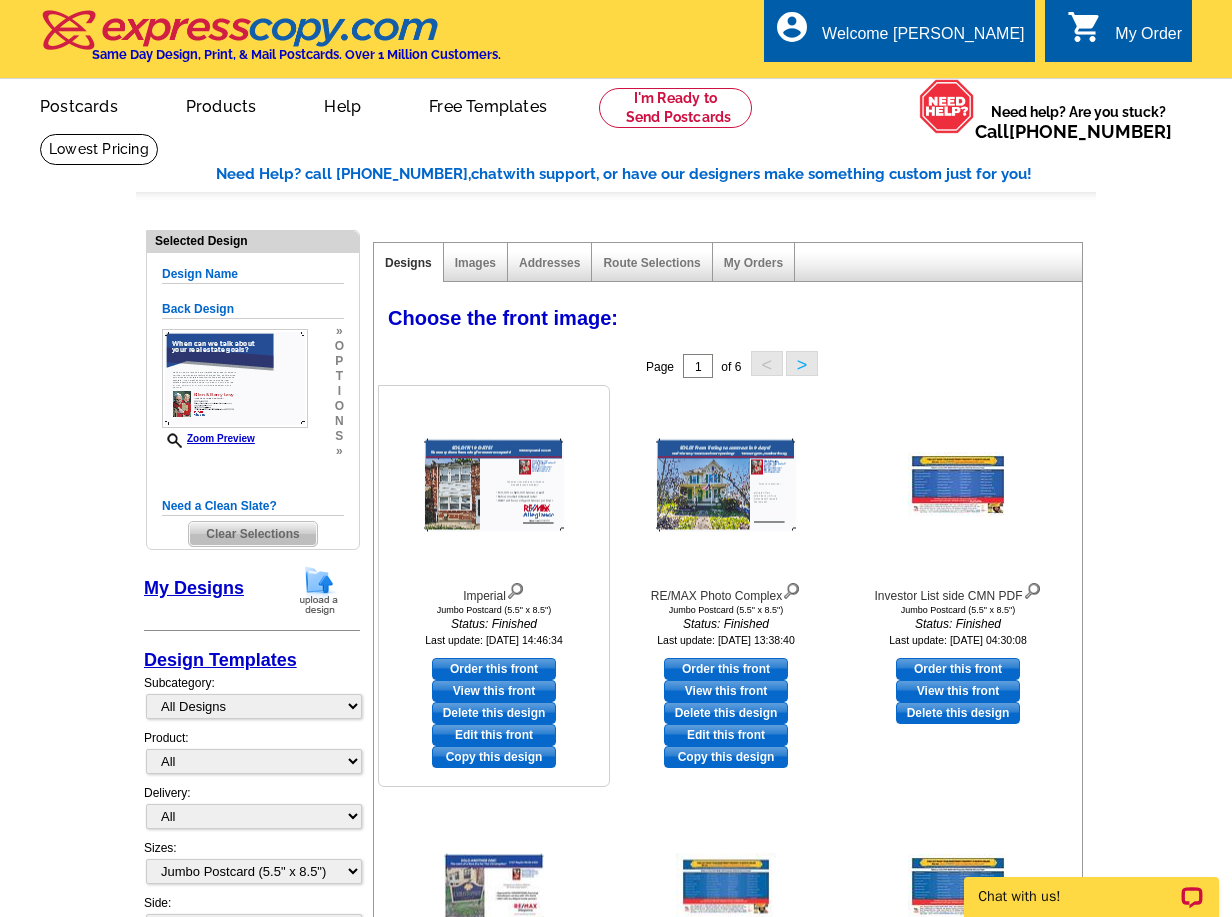 click on "Edit this front" at bounding box center [494, 735] 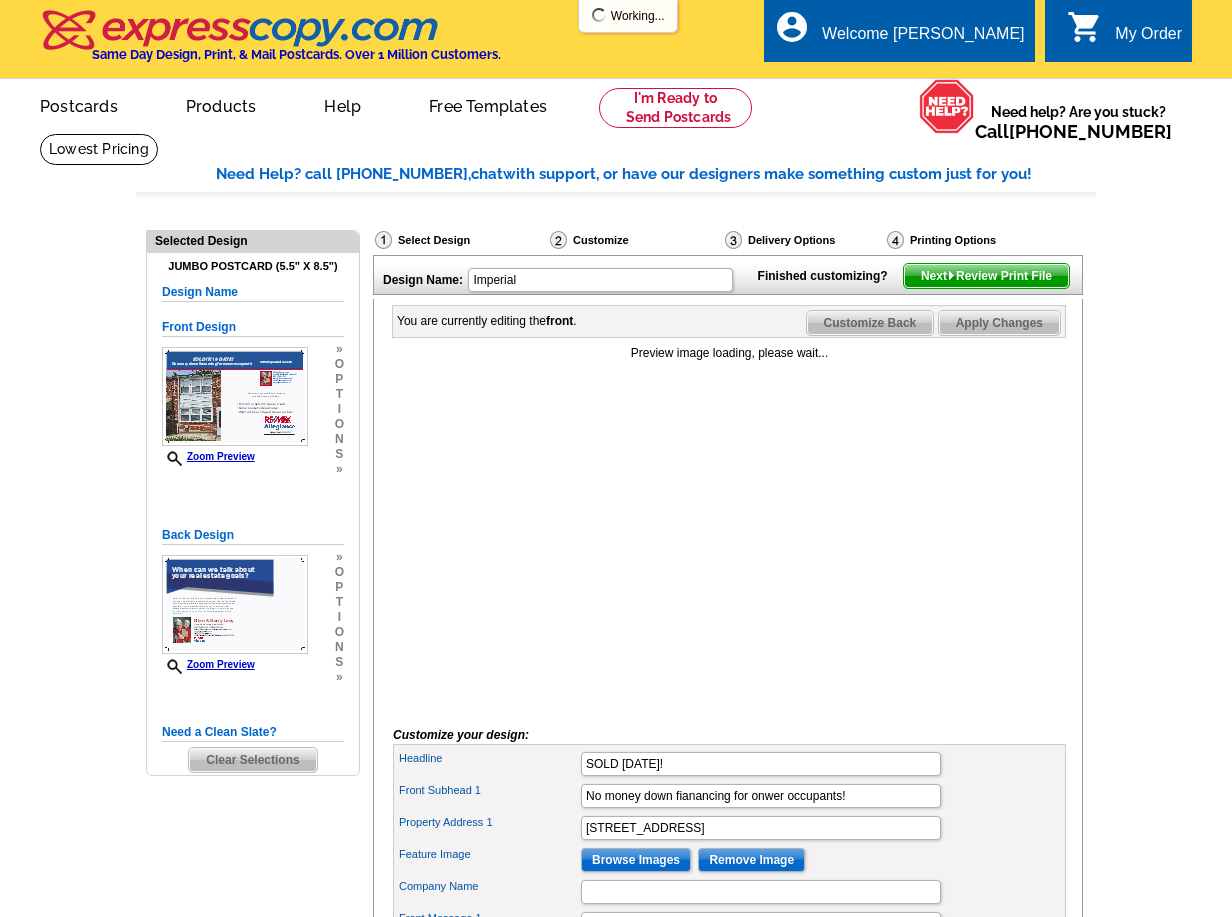 scroll, scrollTop: 0, scrollLeft: 0, axis: both 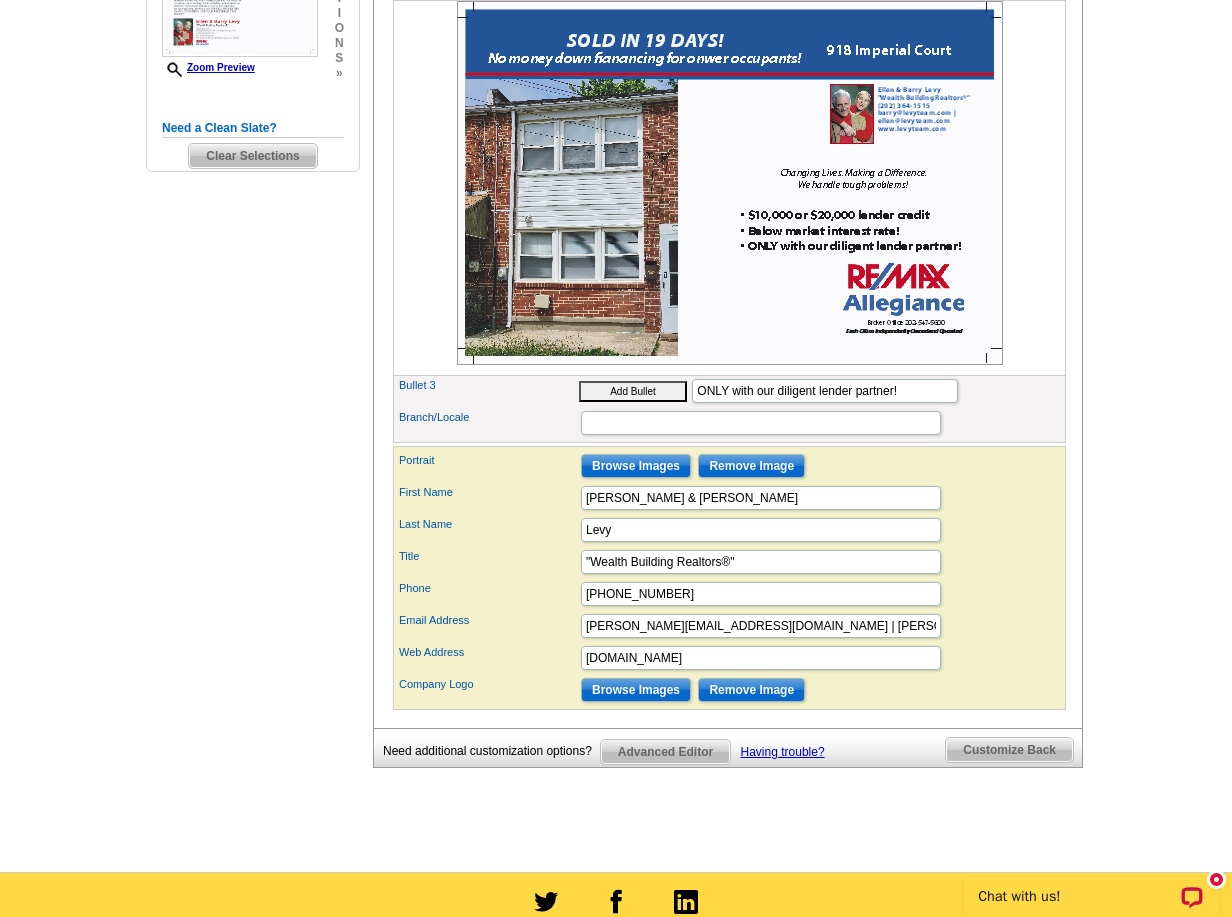 click on "Customize Back" at bounding box center (1009, 750) 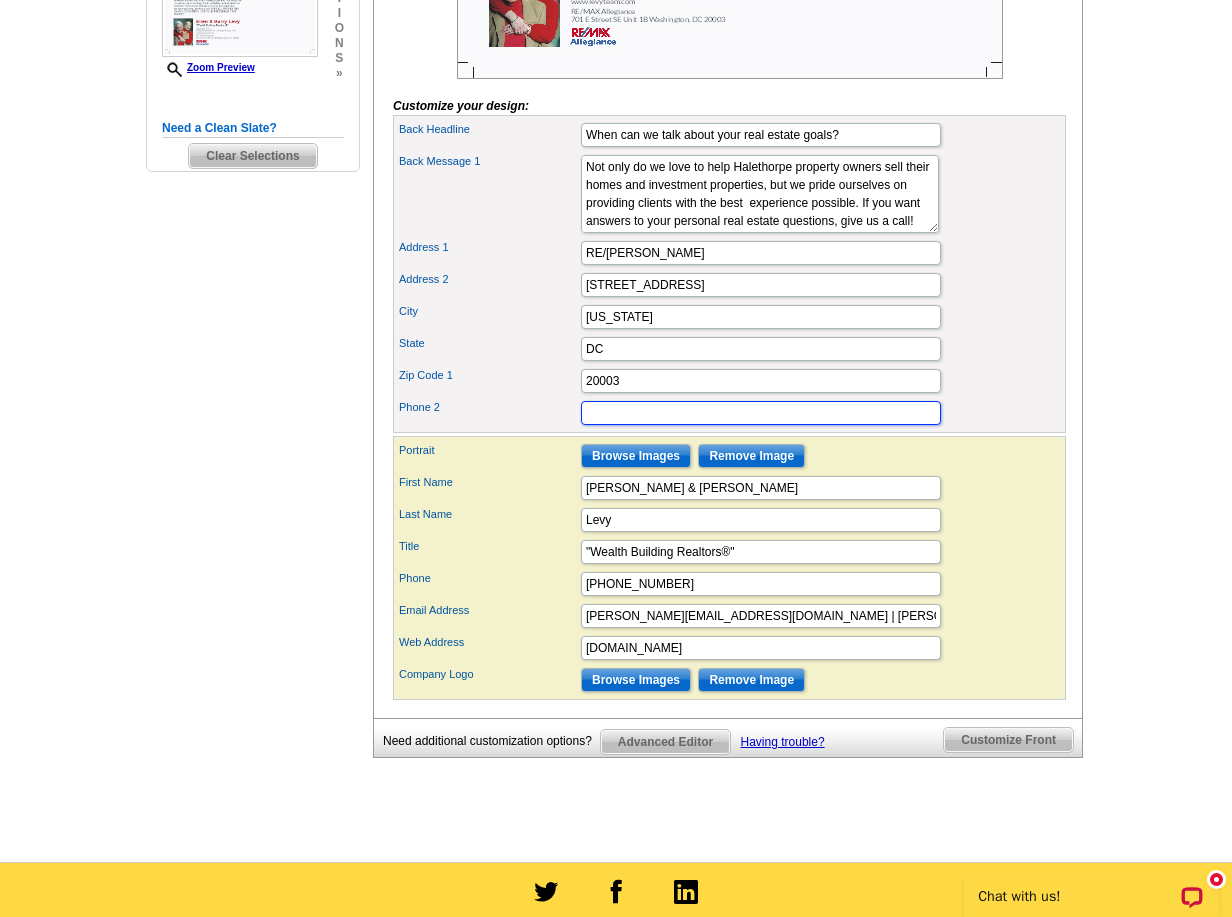 click on "Phone 2" at bounding box center [761, 413] 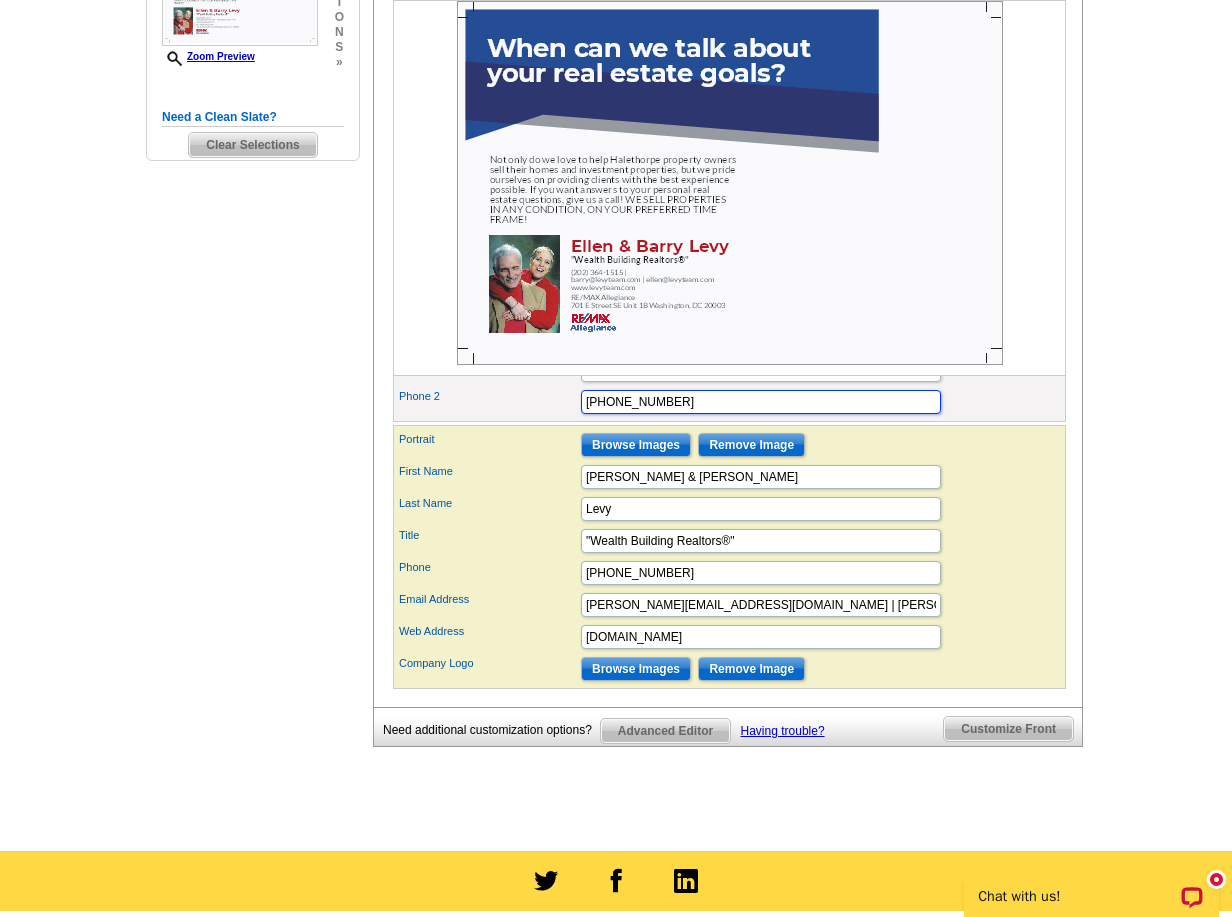 scroll, scrollTop: 663, scrollLeft: 0, axis: vertical 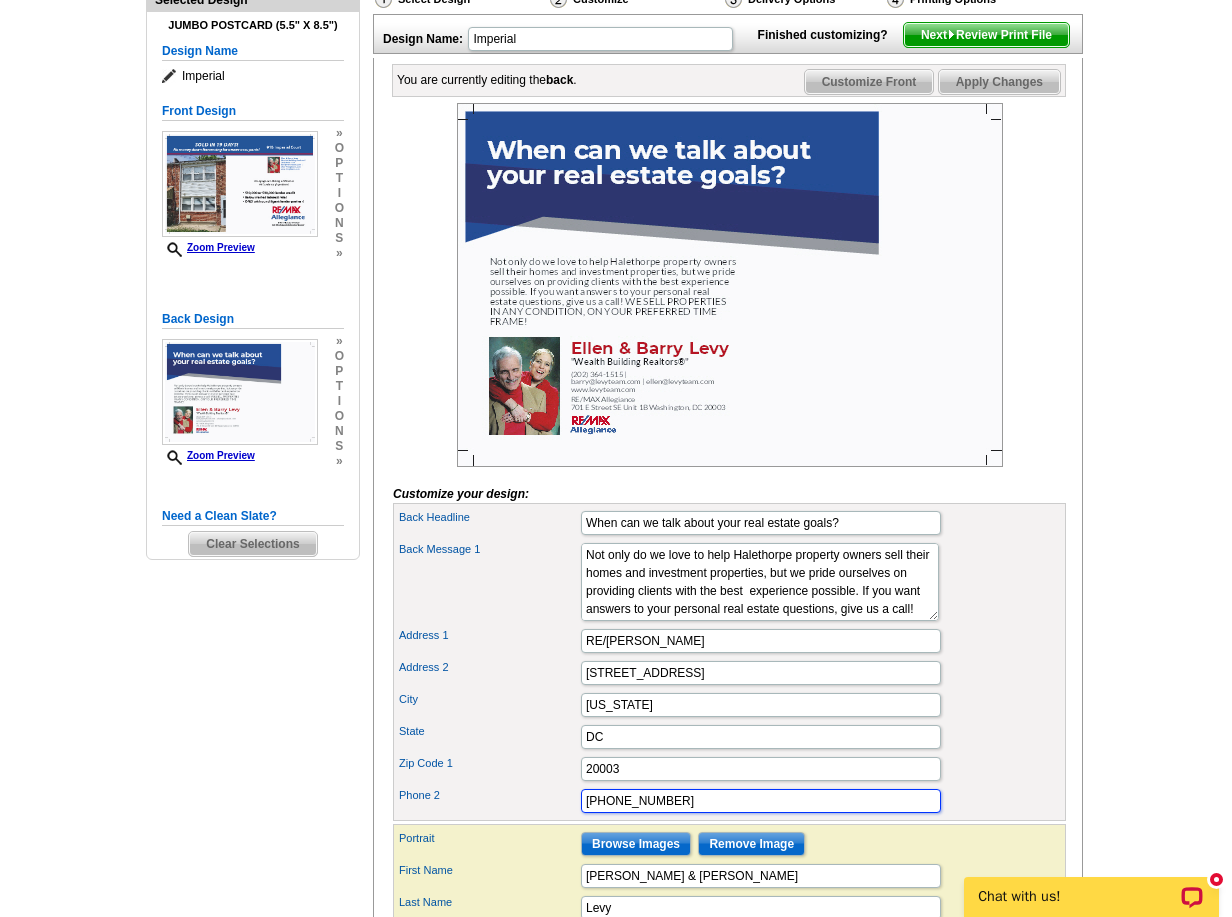 type on "(443) 827-1059" 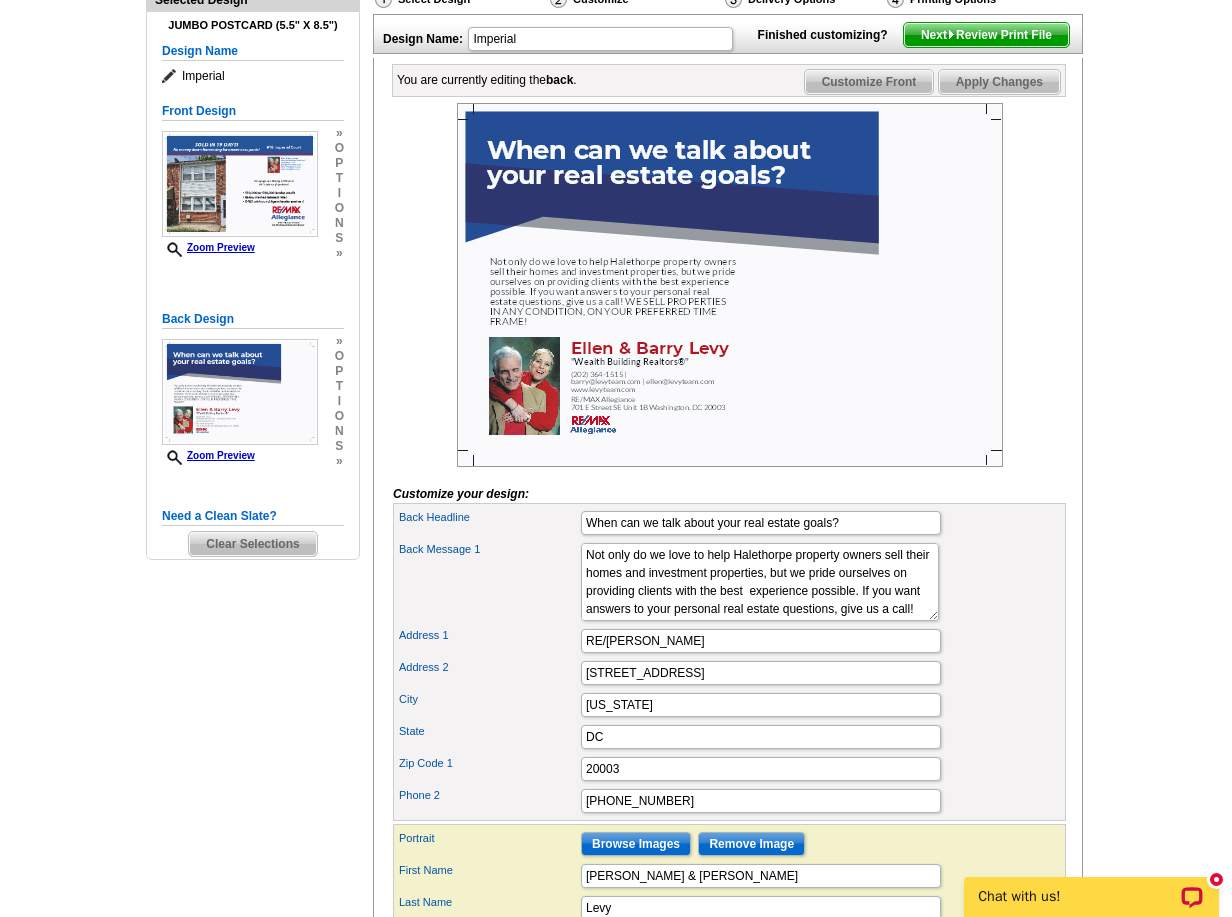 click on "Apply Changes" at bounding box center [999, 82] 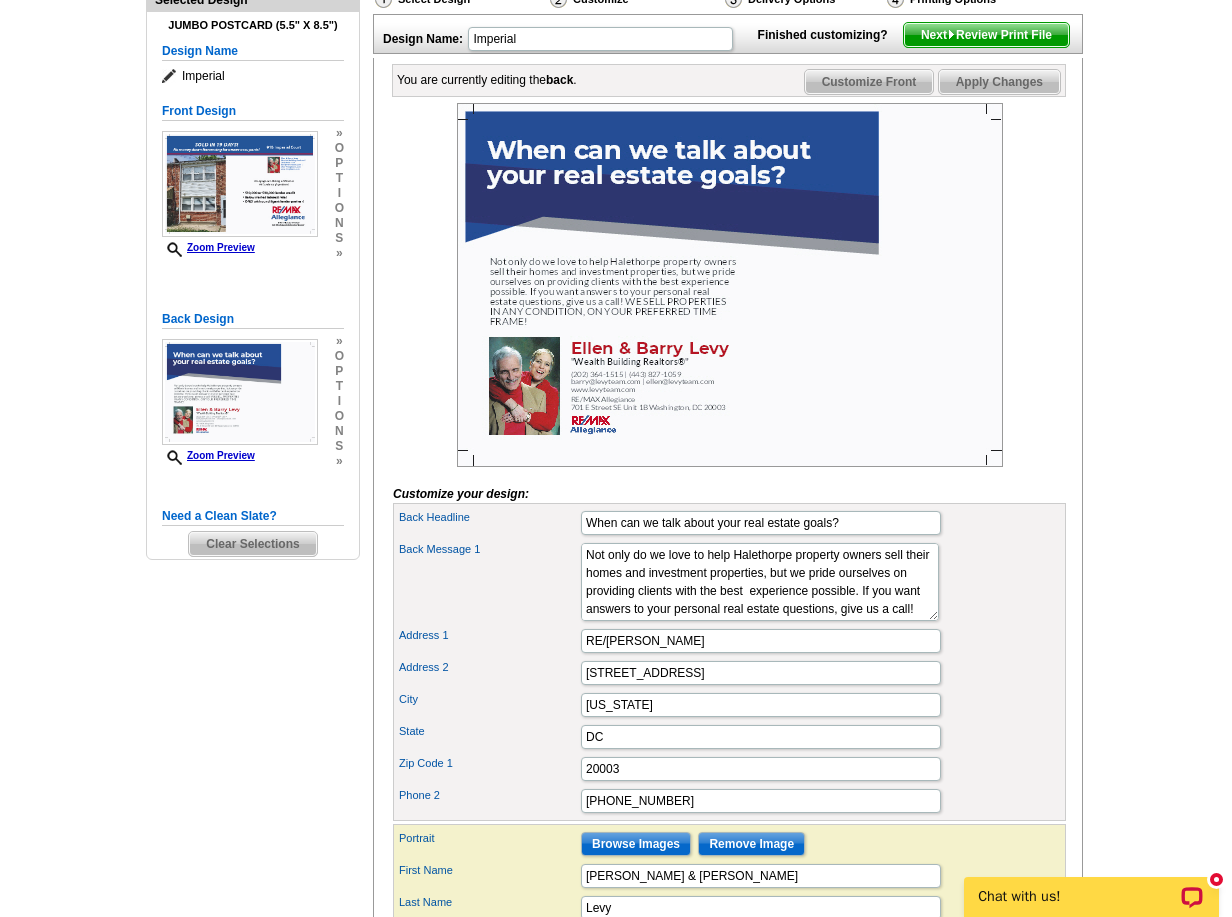 click on "Next   Review Print File" at bounding box center [986, 35] 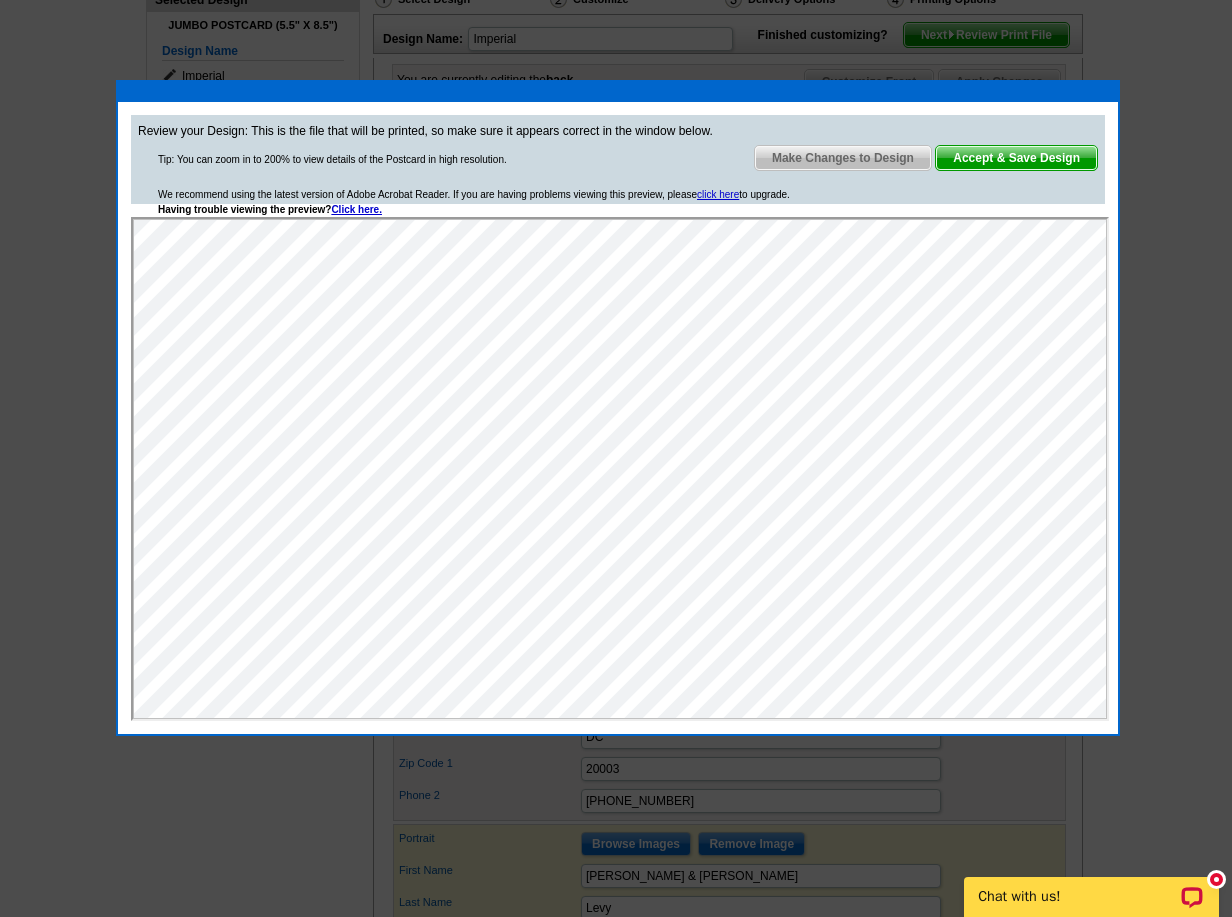 scroll, scrollTop: 0, scrollLeft: 0, axis: both 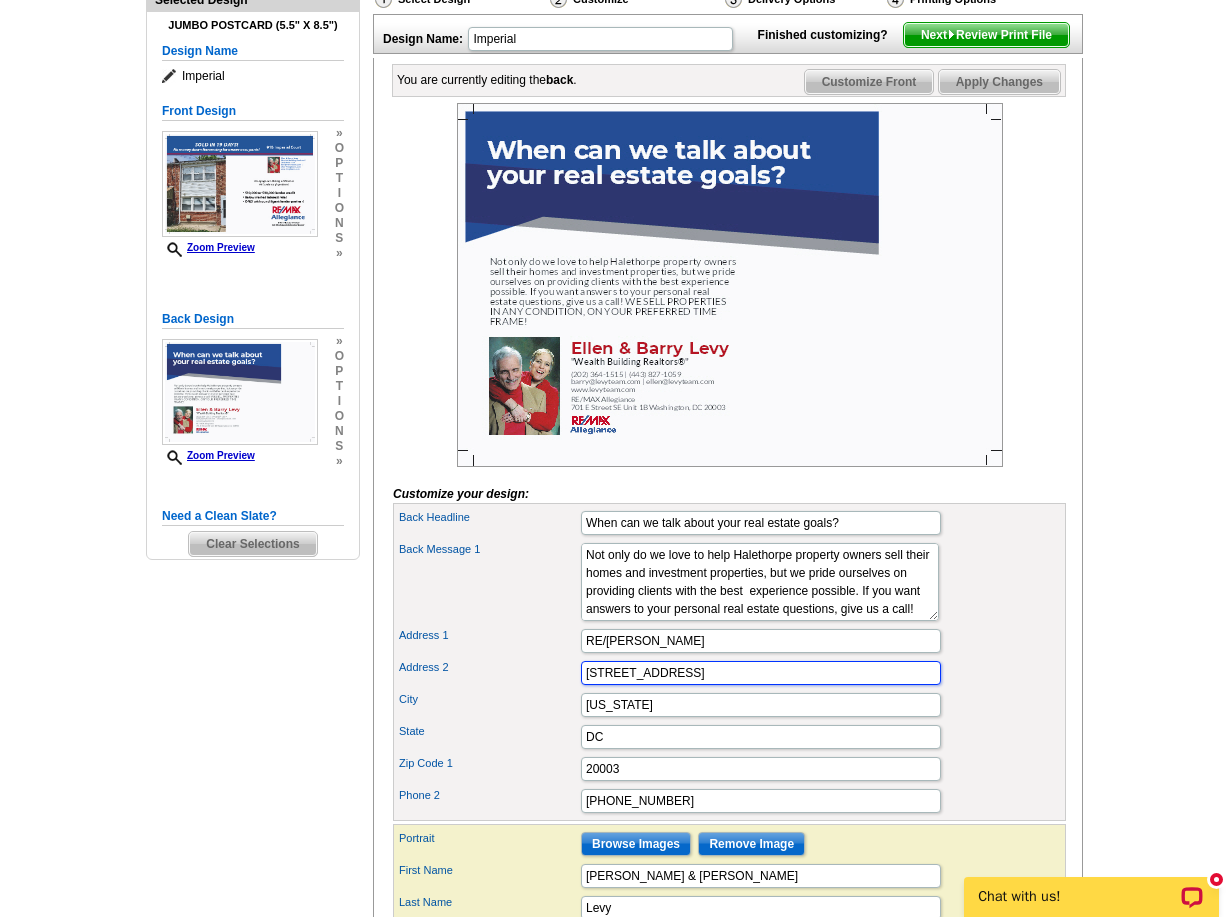 click on "701 E Street SE Unit 1B" at bounding box center [761, 673] 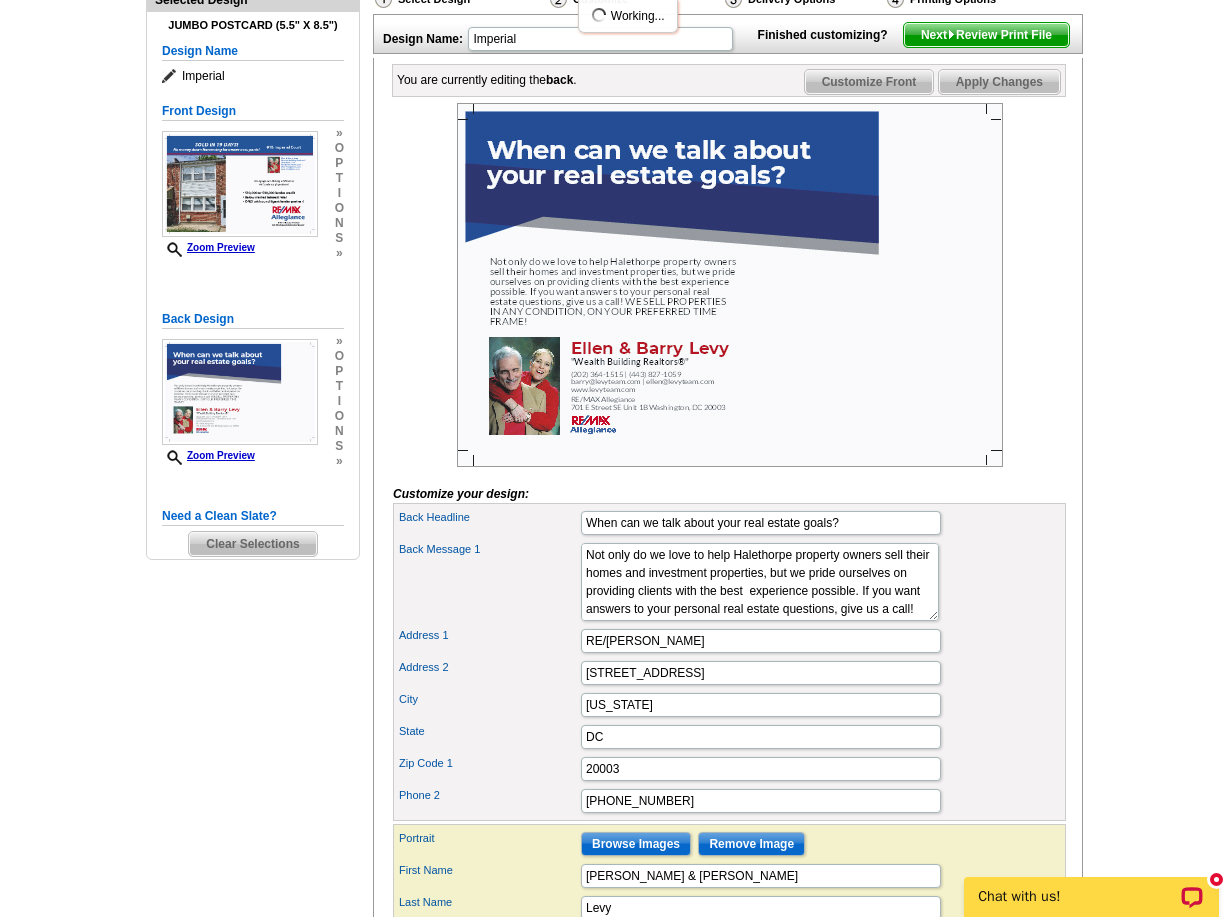 click on "Apply Changes" at bounding box center (999, 82) 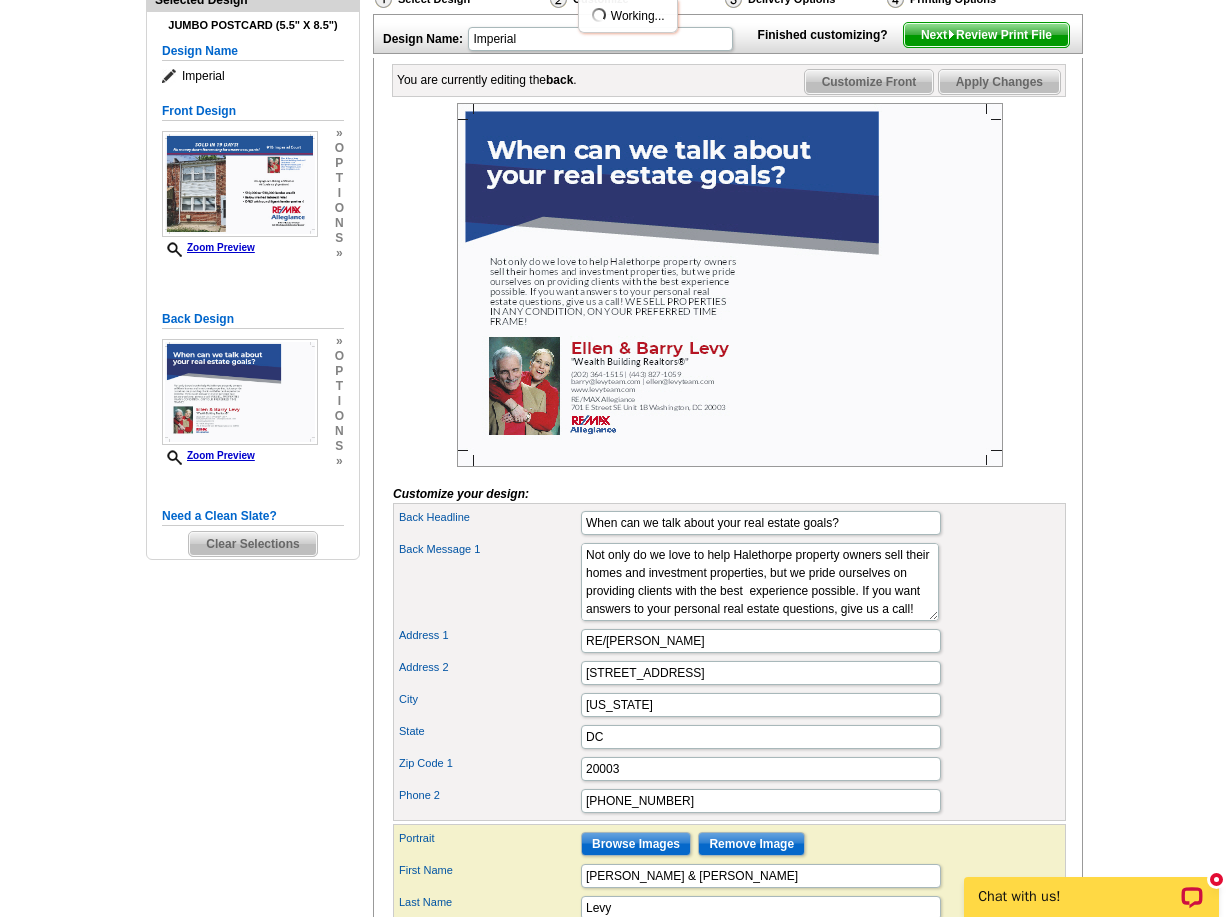click on "Apply Changes" at bounding box center [999, 82] 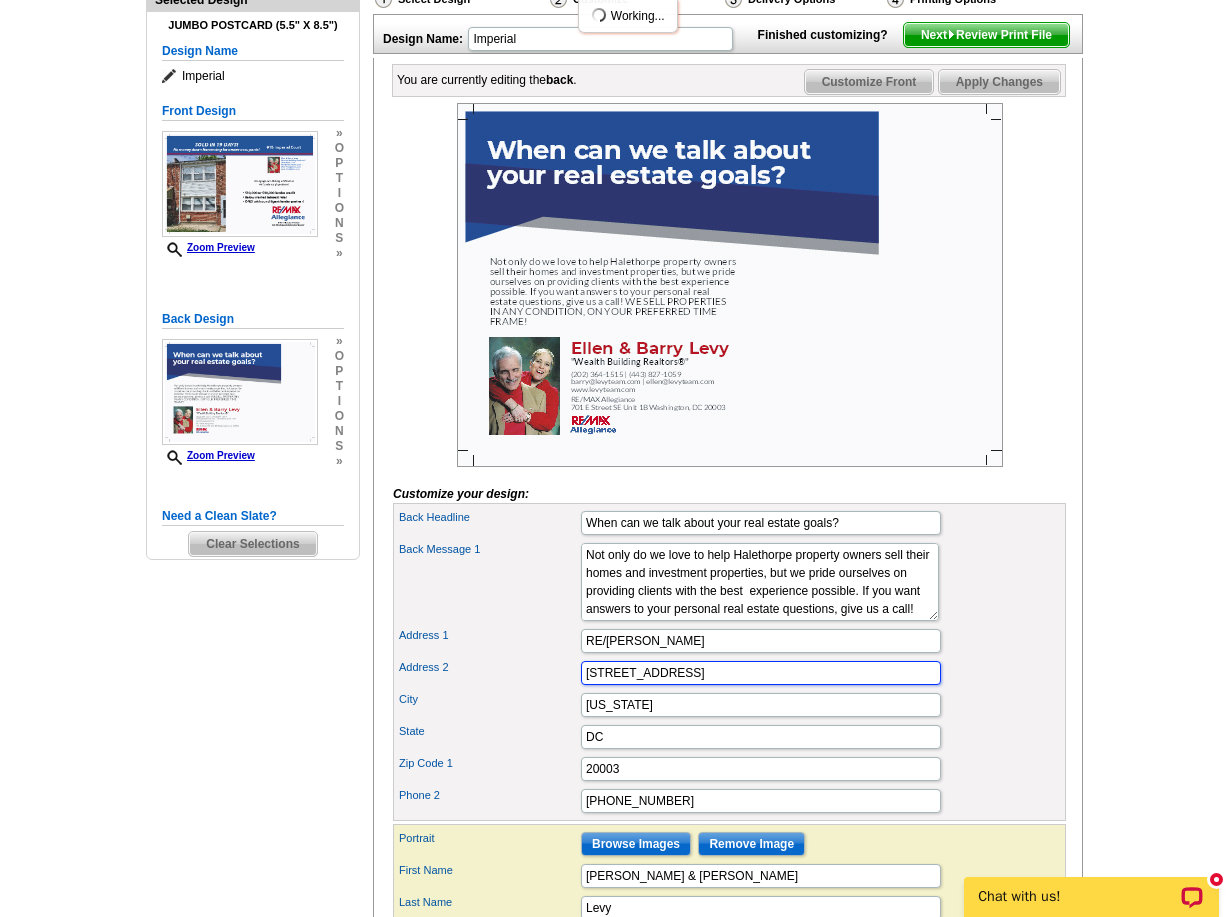 click on "701 E Street SE # 1B" at bounding box center (761, 673) 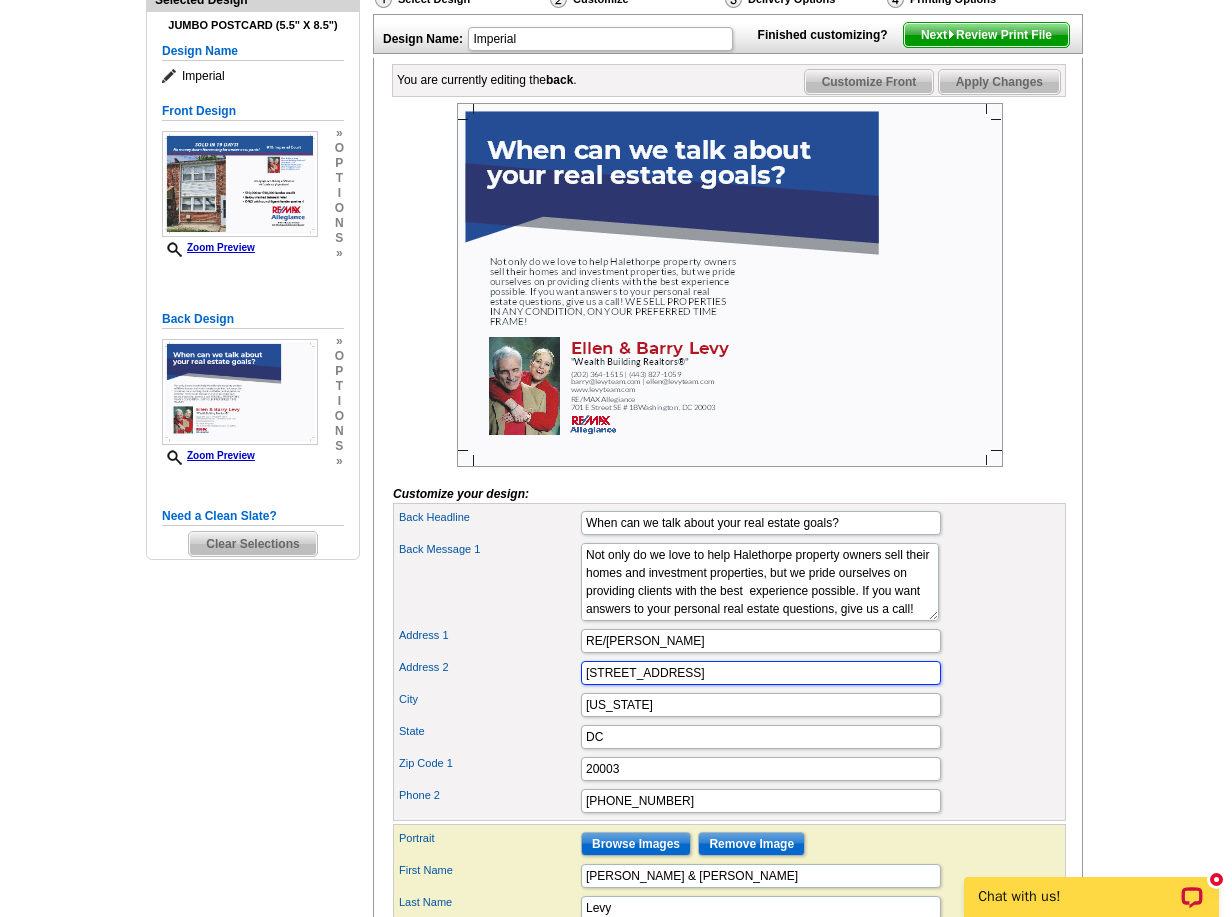 type on "701 E Street SE #1B" 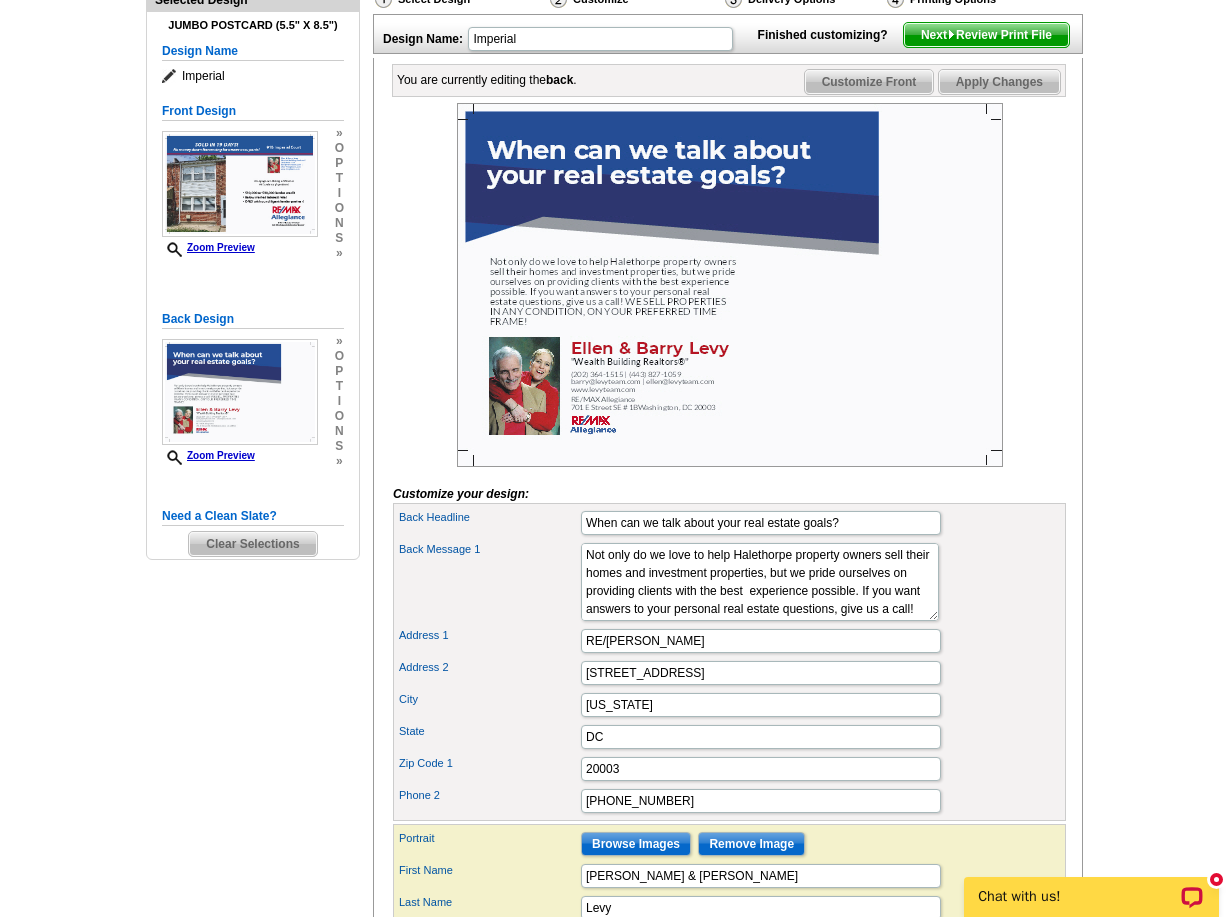 click on "Apply Changes" at bounding box center (999, 82) 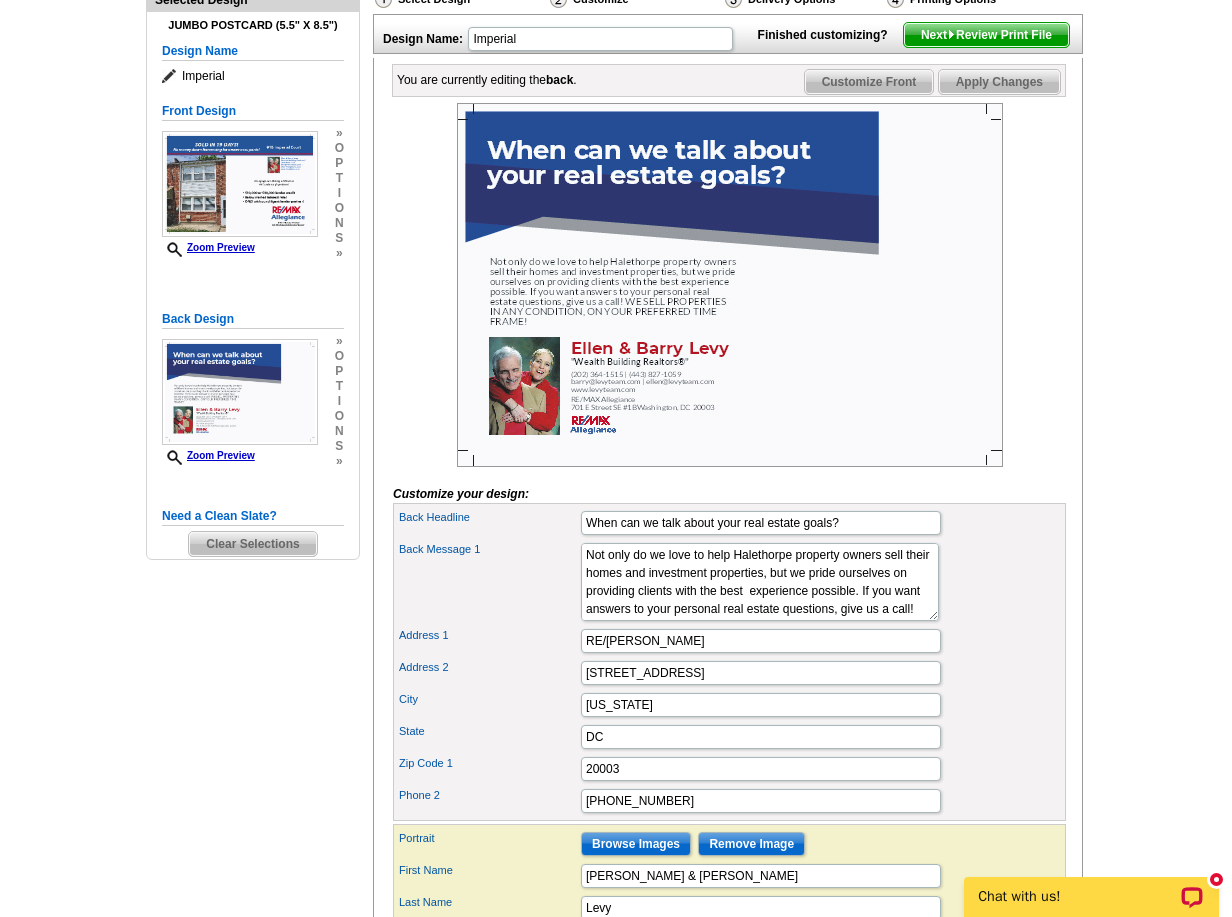 click on "Next   Review Print File" at bounding box center [986, 35] 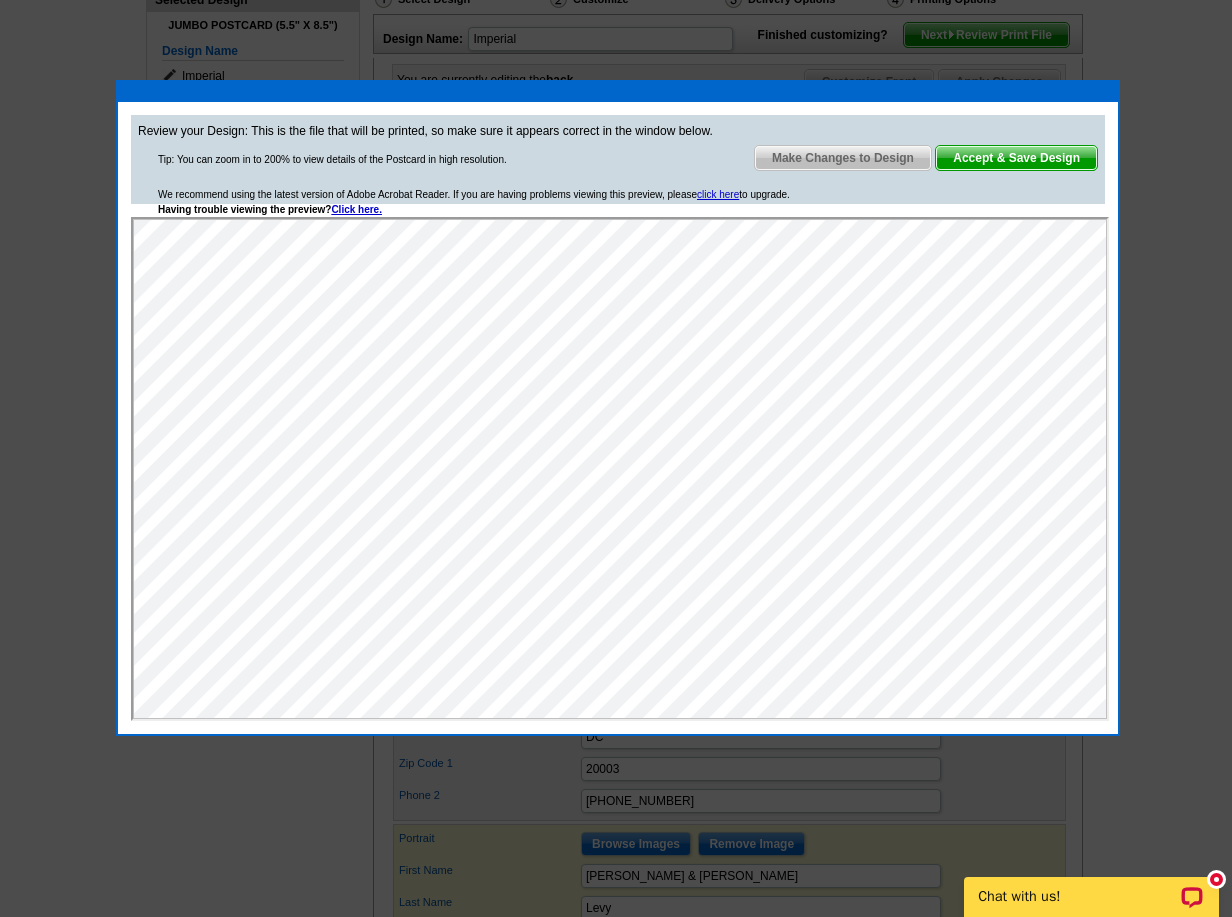 scroll, scrollTop: 0, scrollLeft: 0, axis: both 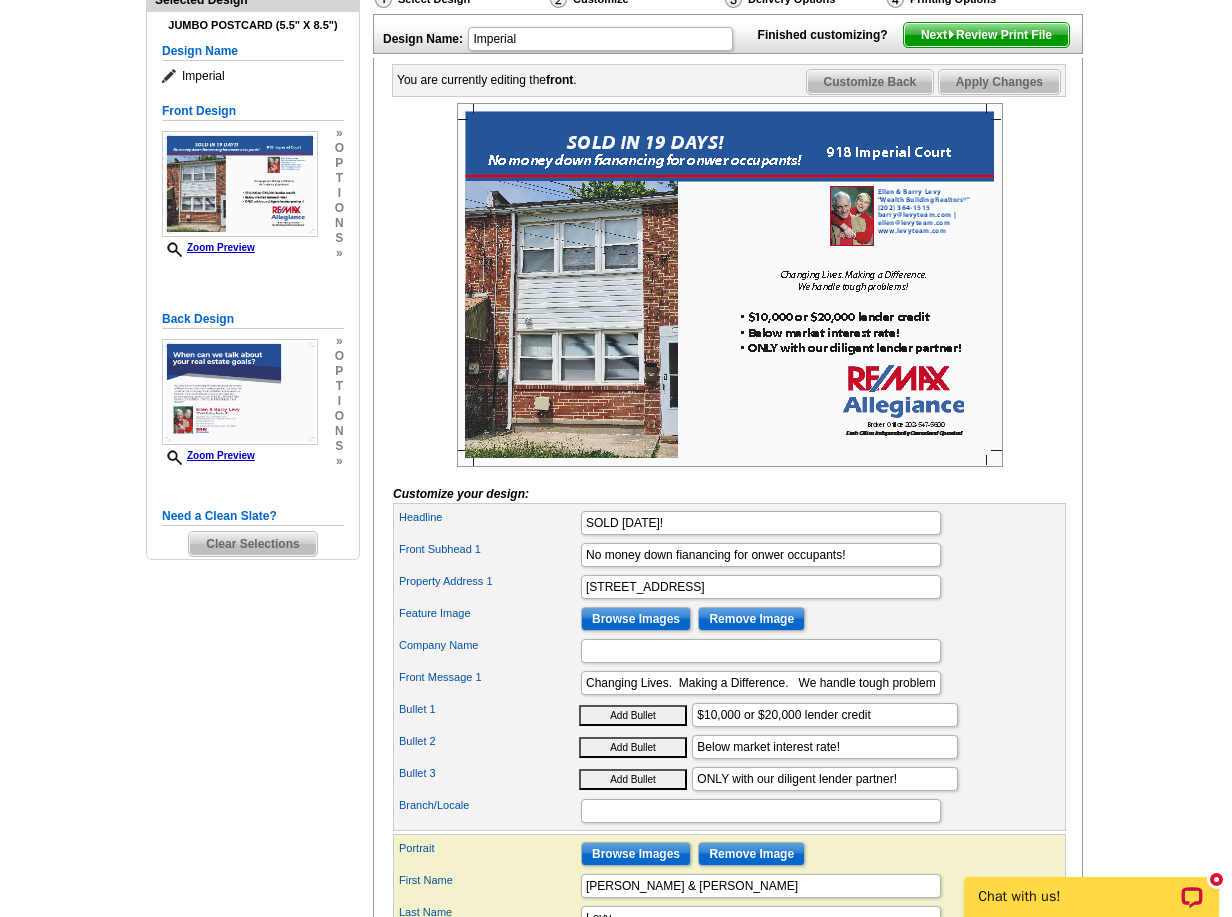 click on "Next   Review Print File" at bounding box center (986, 35) 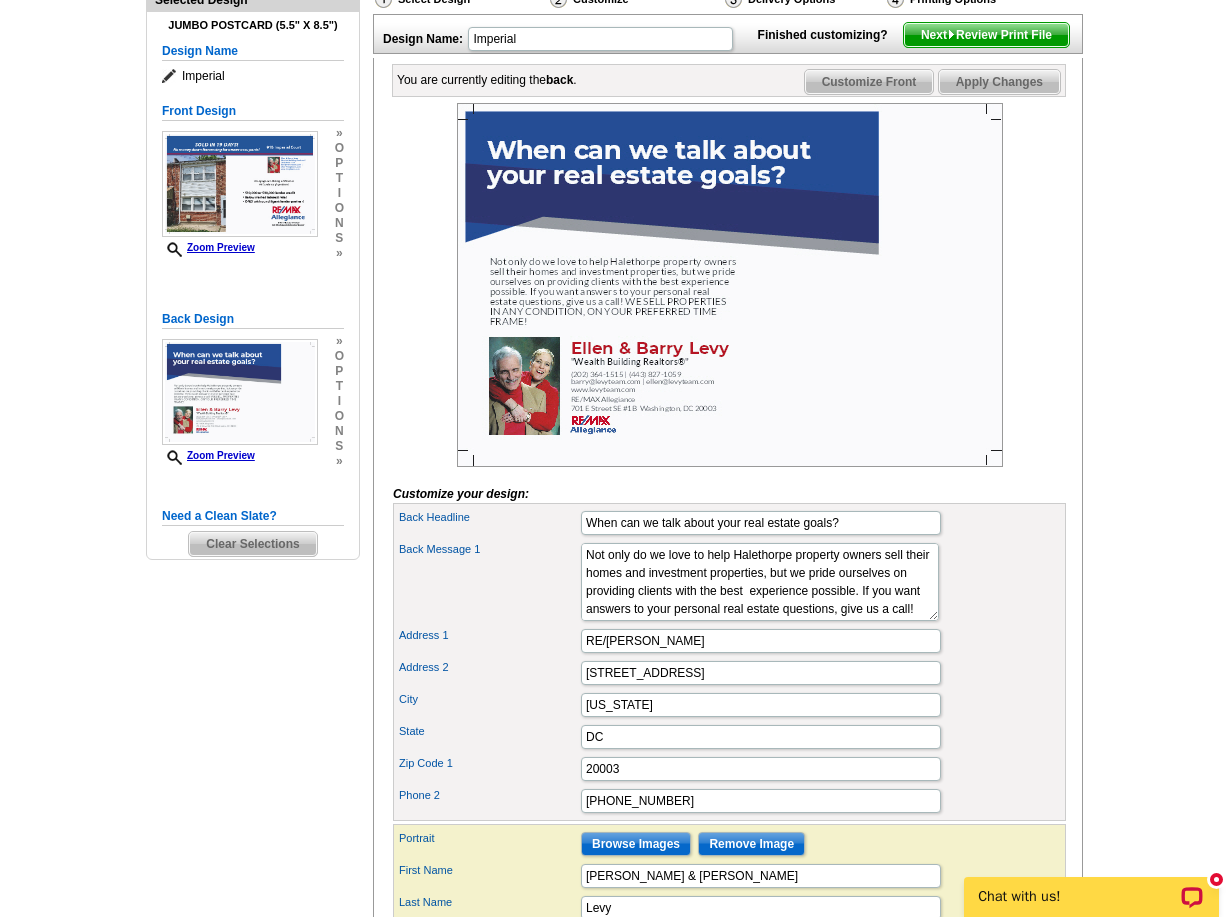 click on "Next   Review Print File" at bounding box center (986, 35) 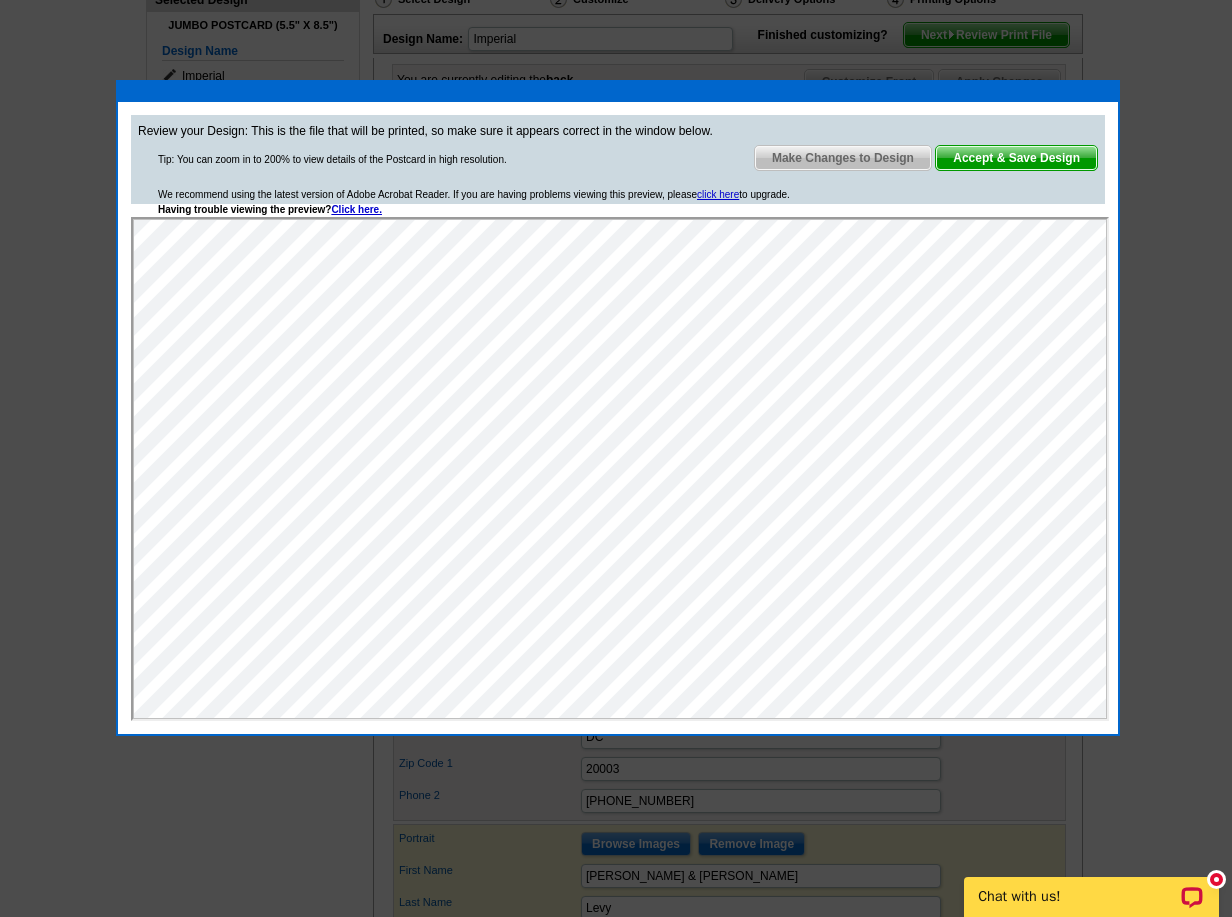 scroll, scrollTop: 0, scrollLeft: 0, axis: both 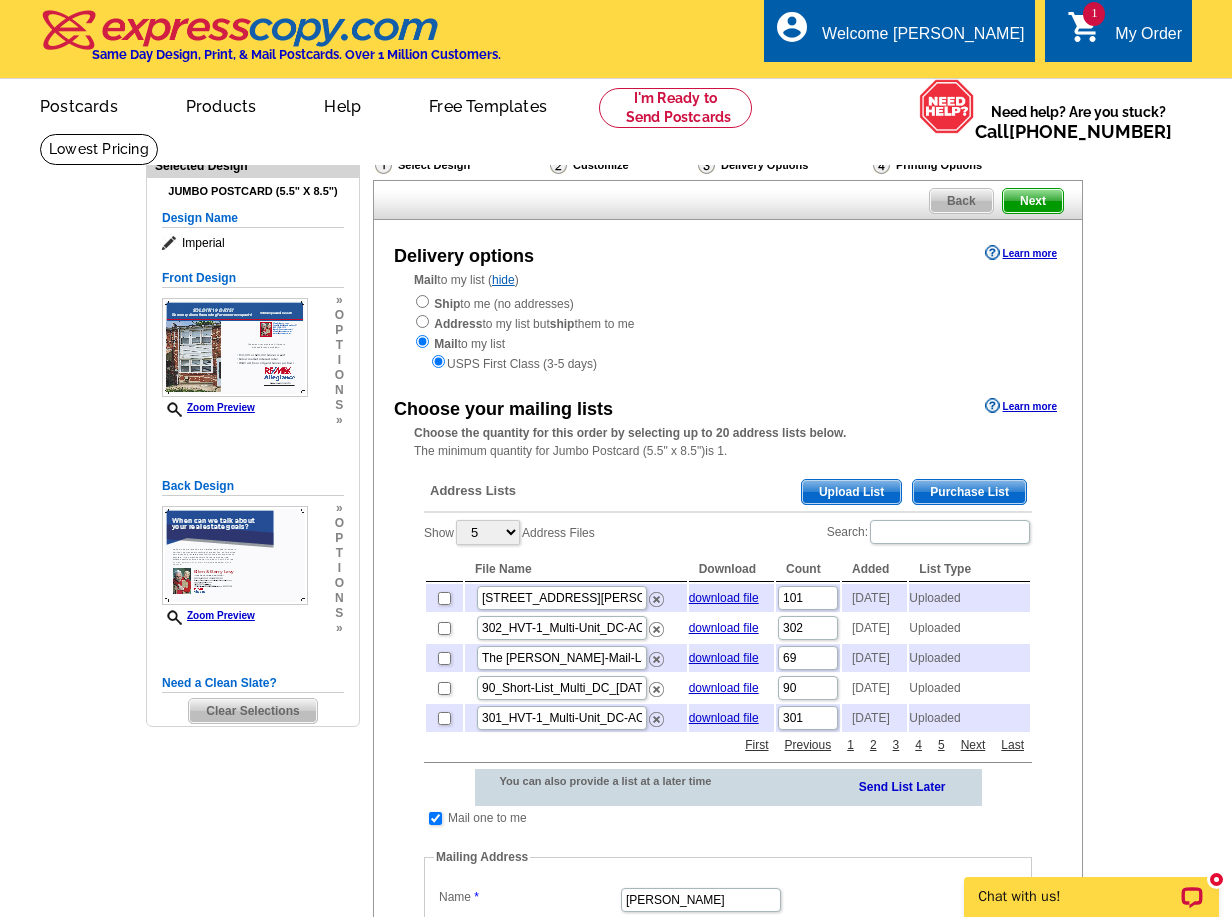 click on "Upload List" at bounding box center [851, 492] 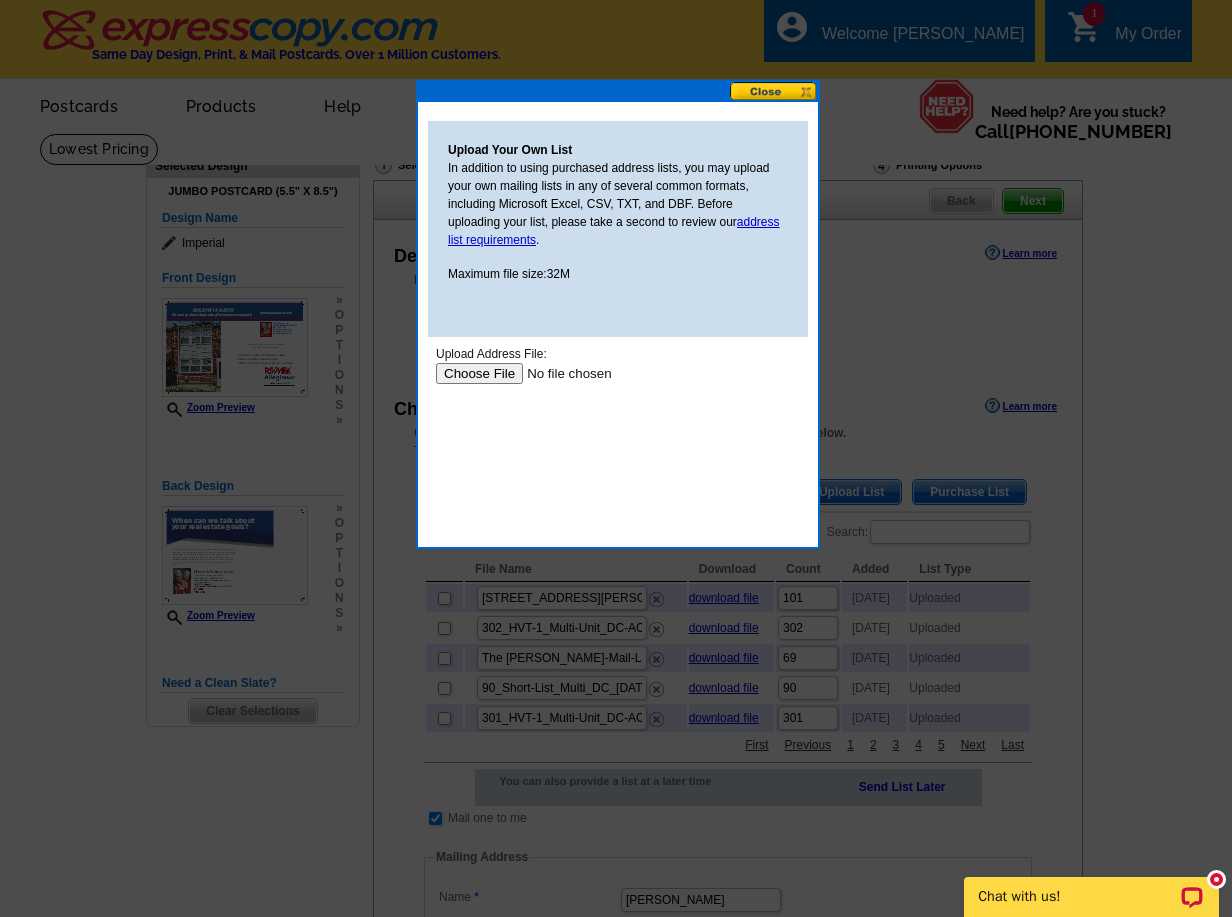 scroll, scrollTop: 0, scrollLeft: 0, axis: both 